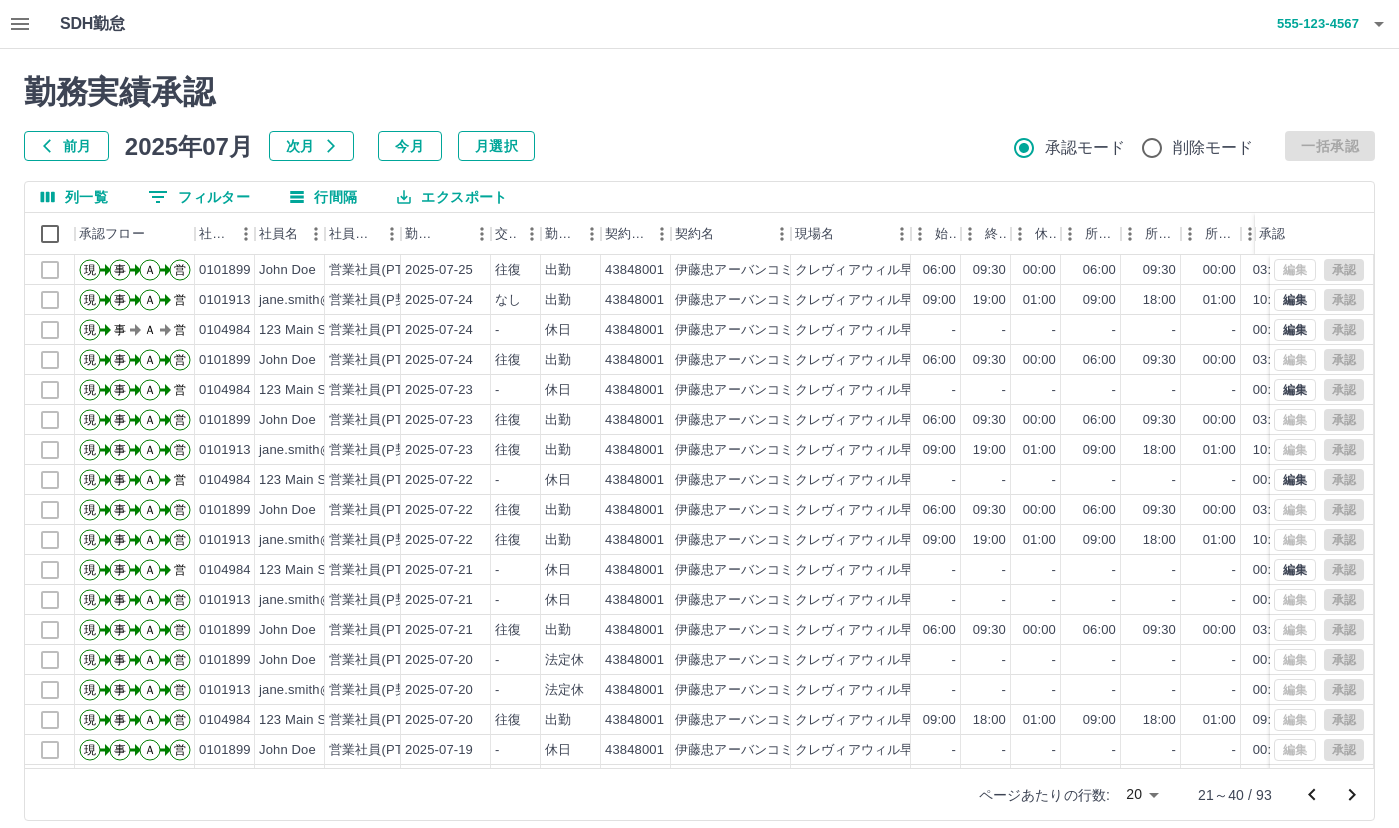 scroll, scrollTop: 0, scrollLeft: 0, axis: both 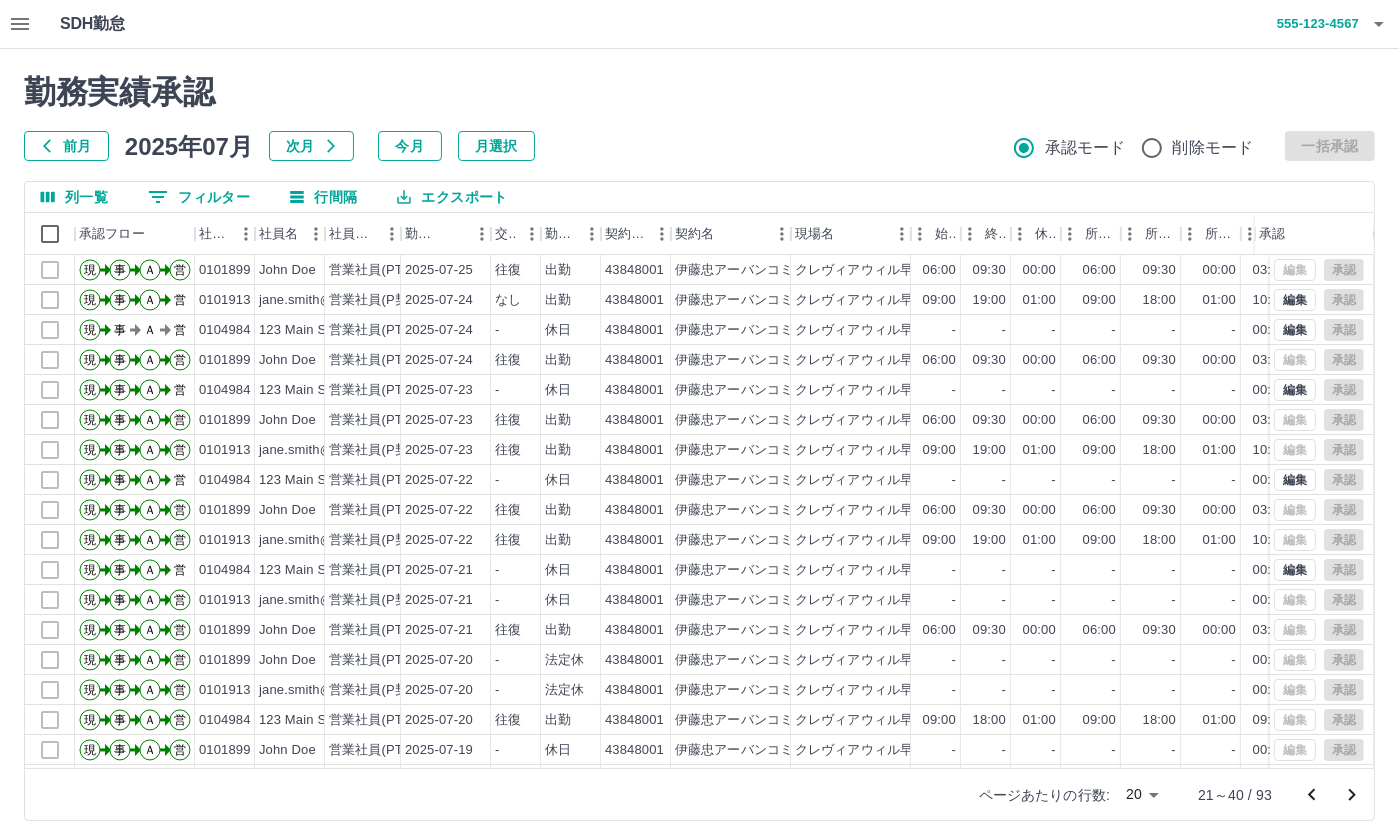 click 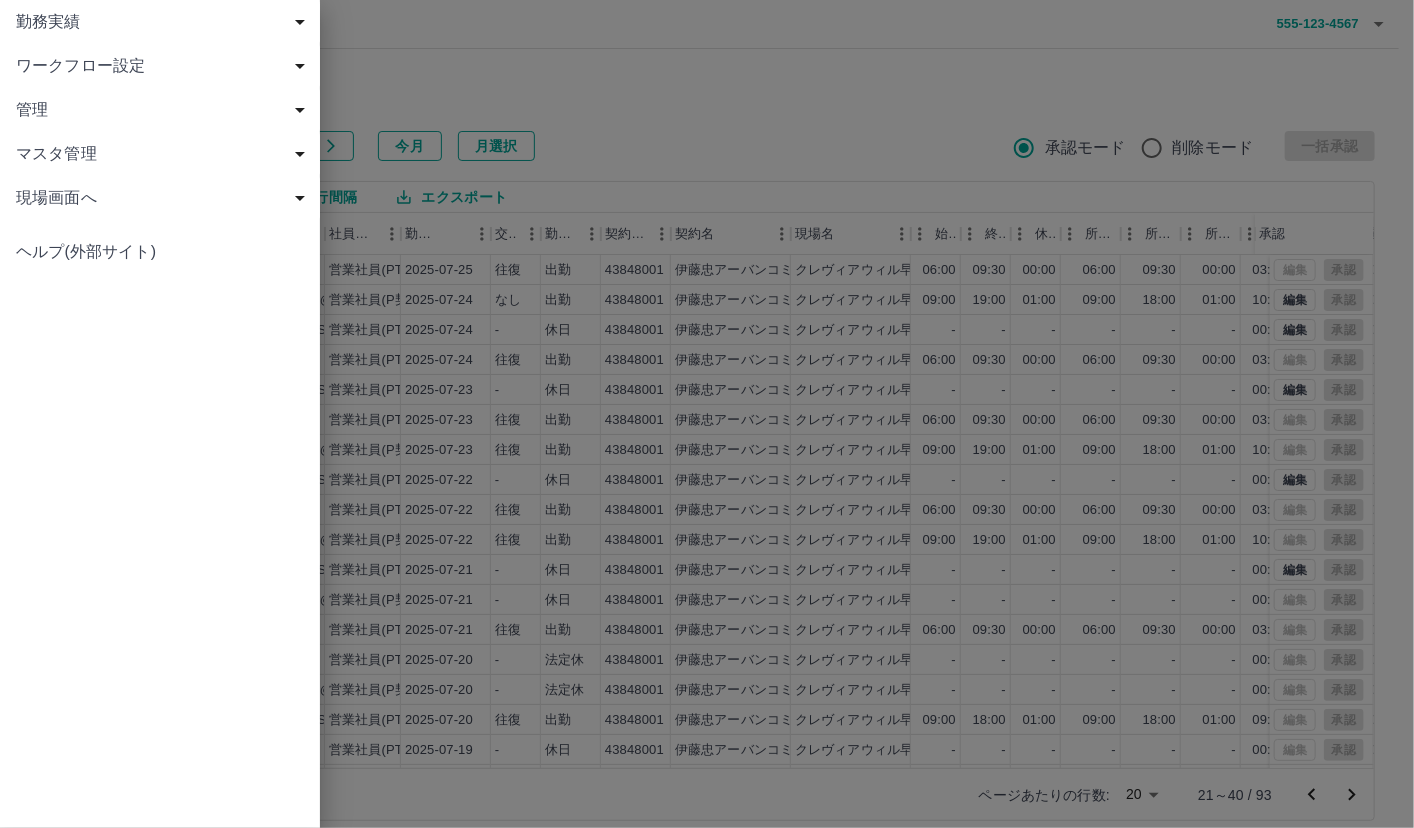 click on "勤務実績" at bounding box center [164, 22] 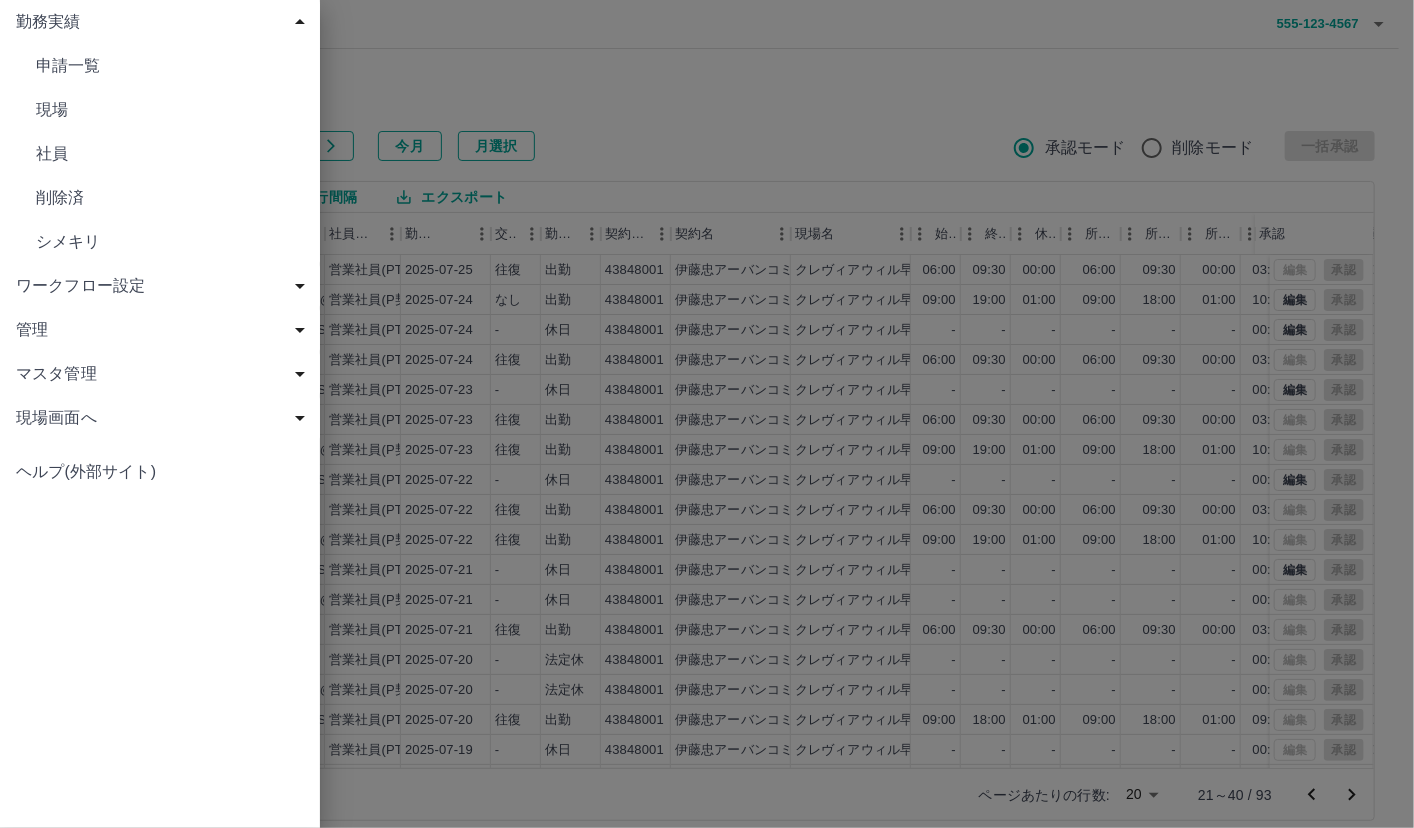 click at bounding box center [707, 414] 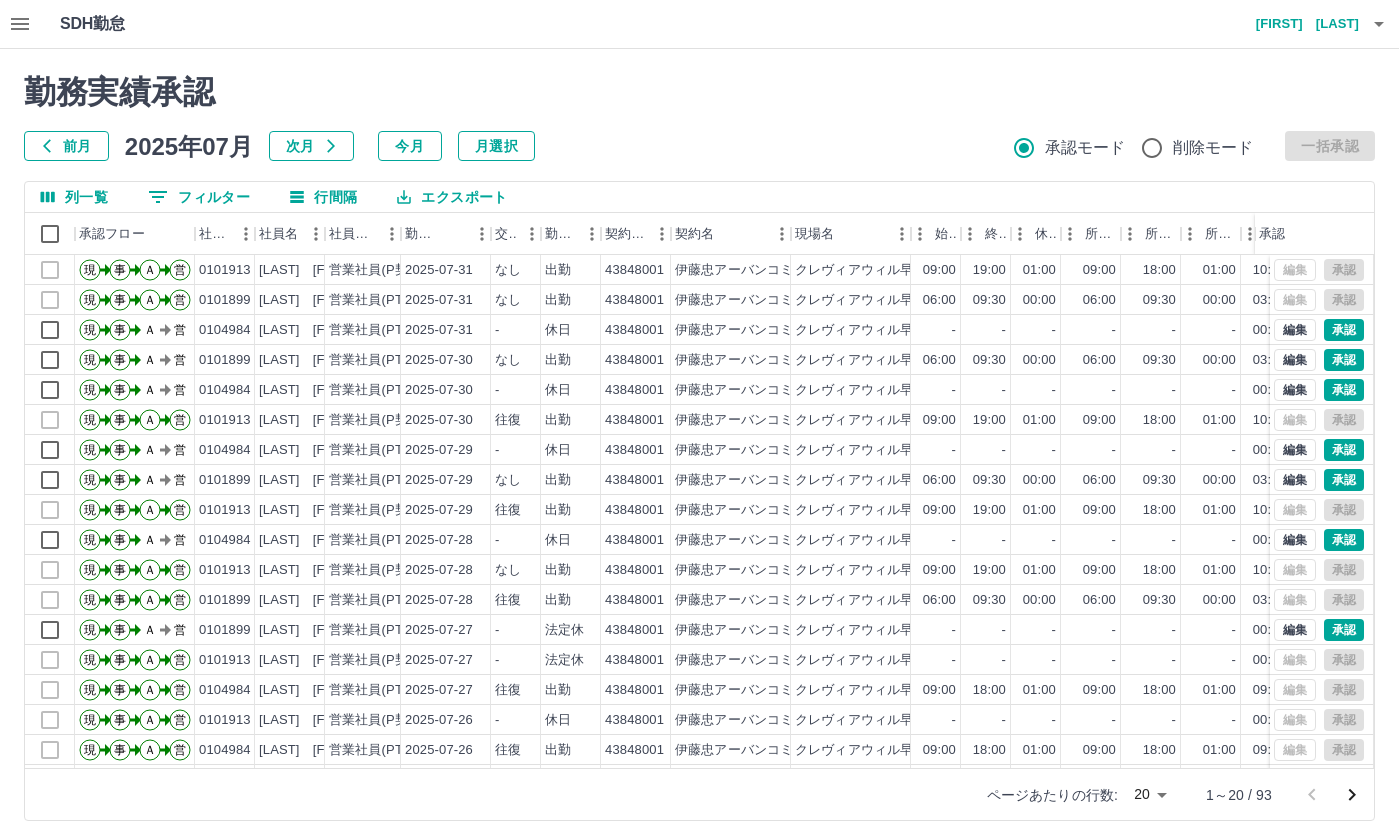 scroll, scrollTop: 0, scrollLeft: 0, axis: both 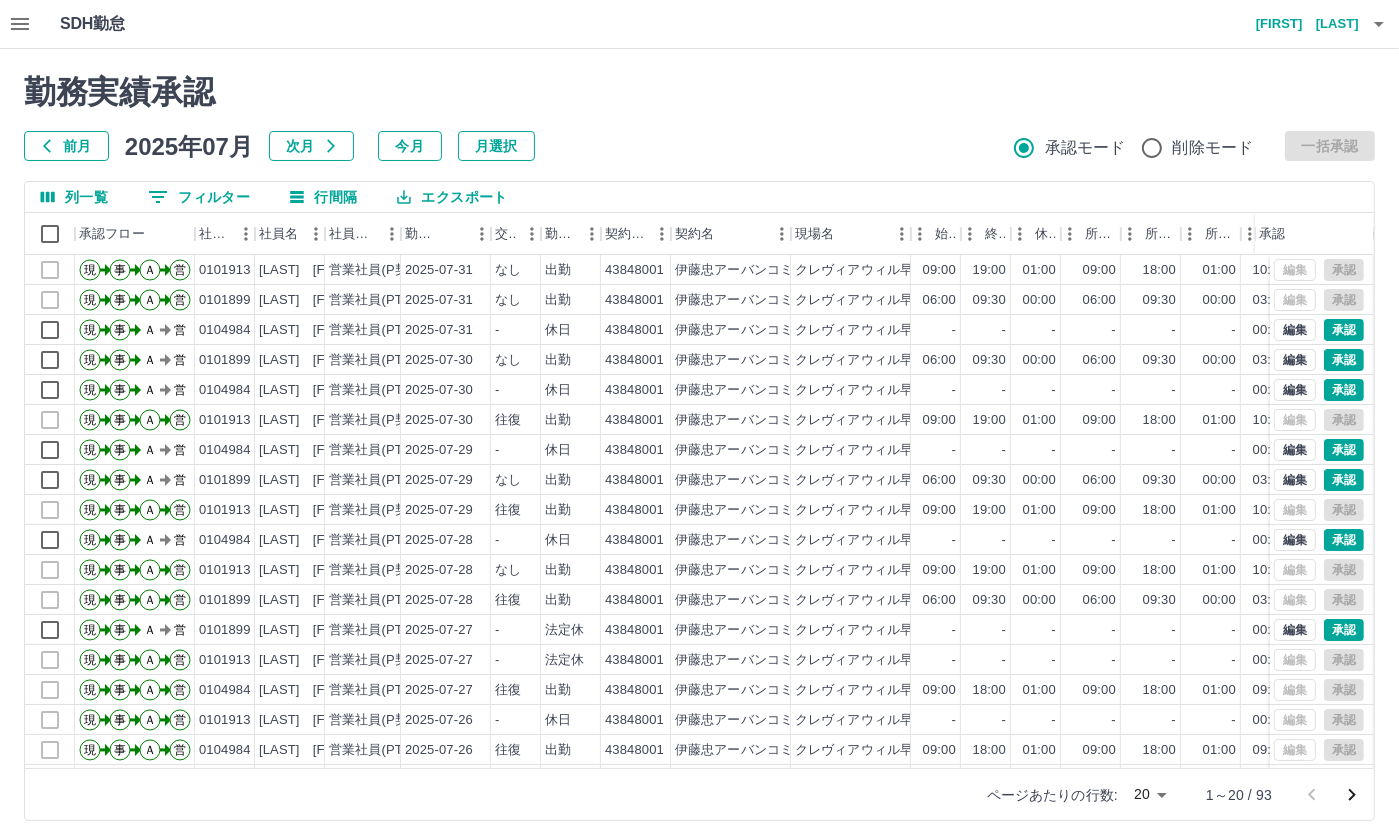 click 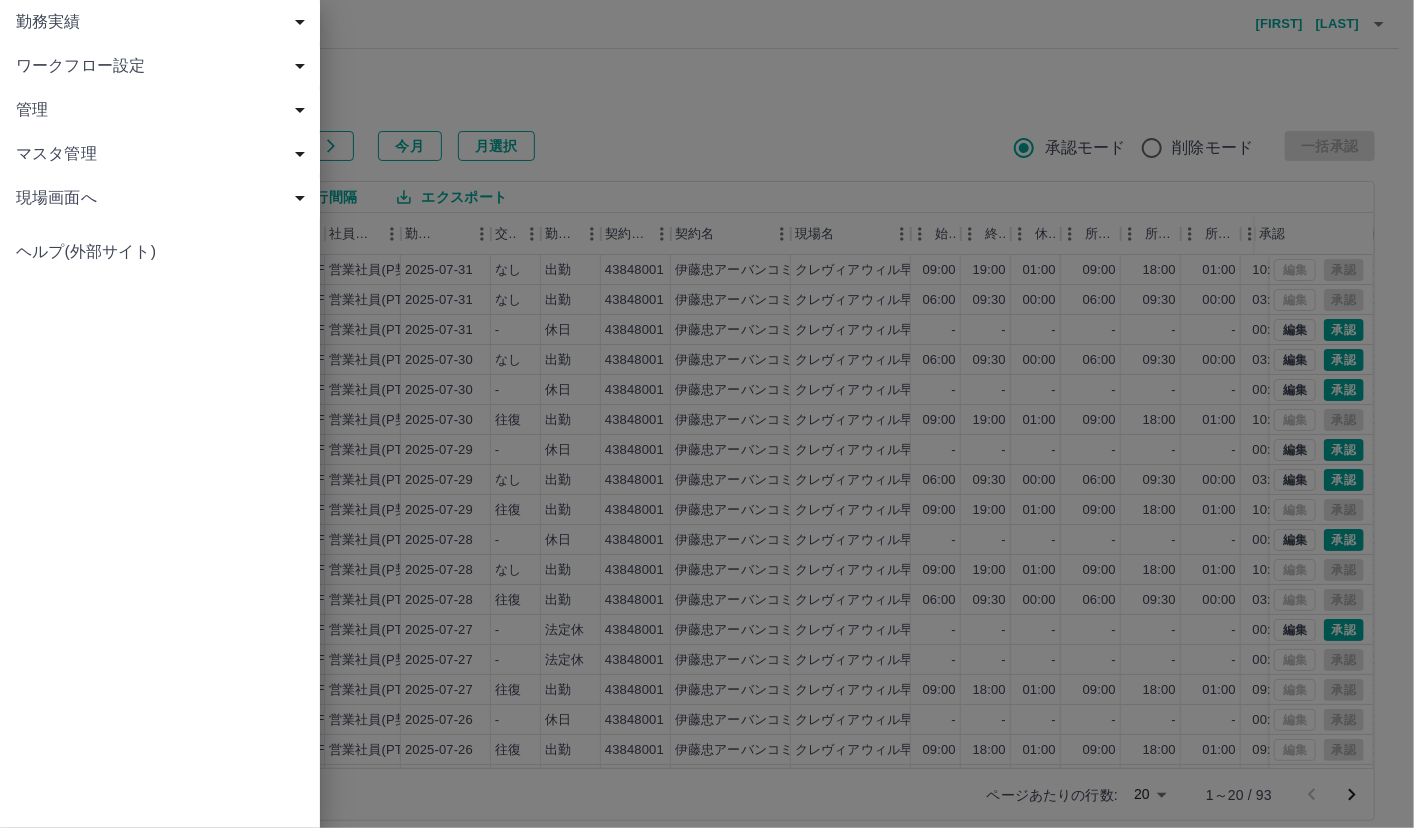 click on "勤務実績" at bounding box center [164, 22] 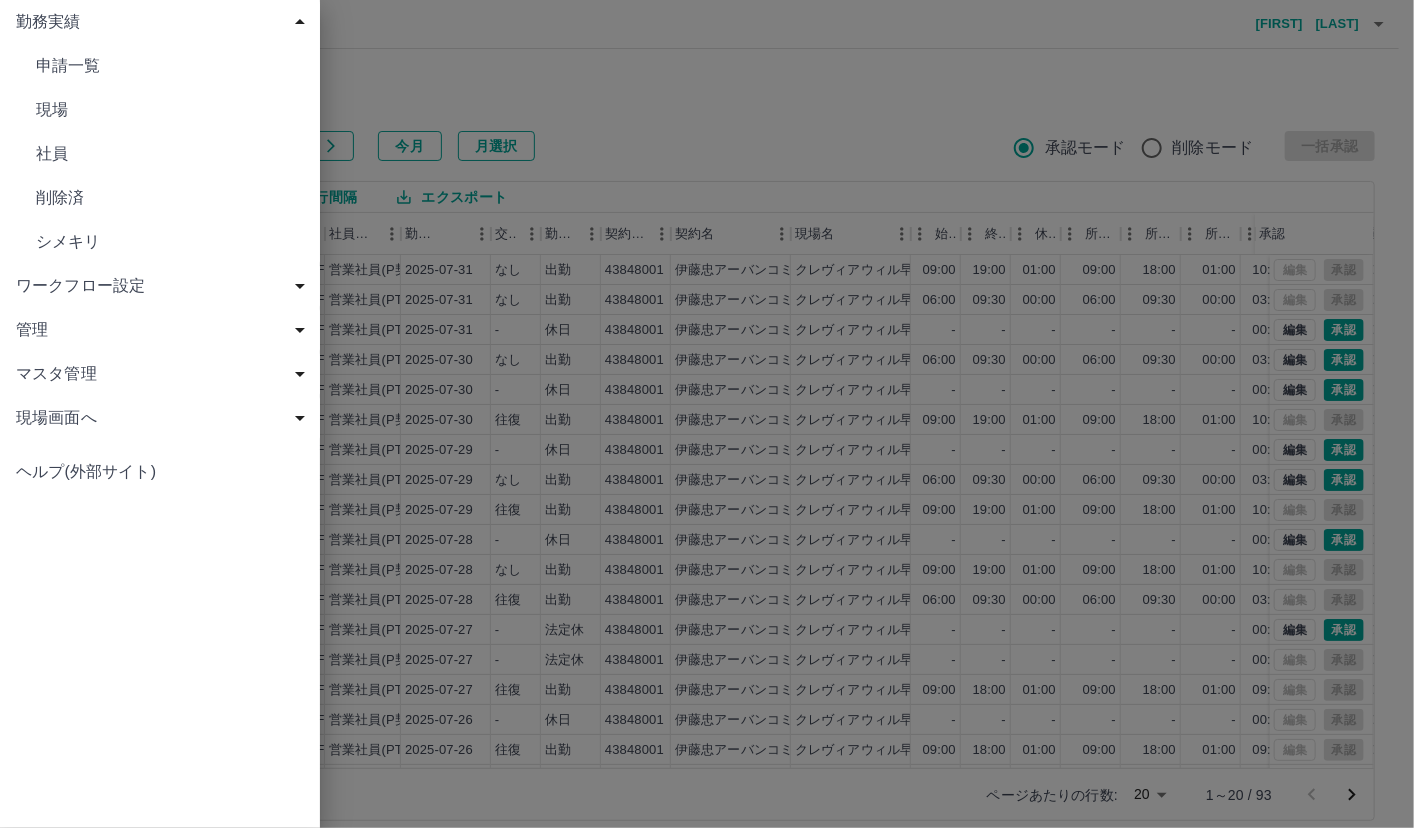 click on "現場" at bounding box center [170, 110] 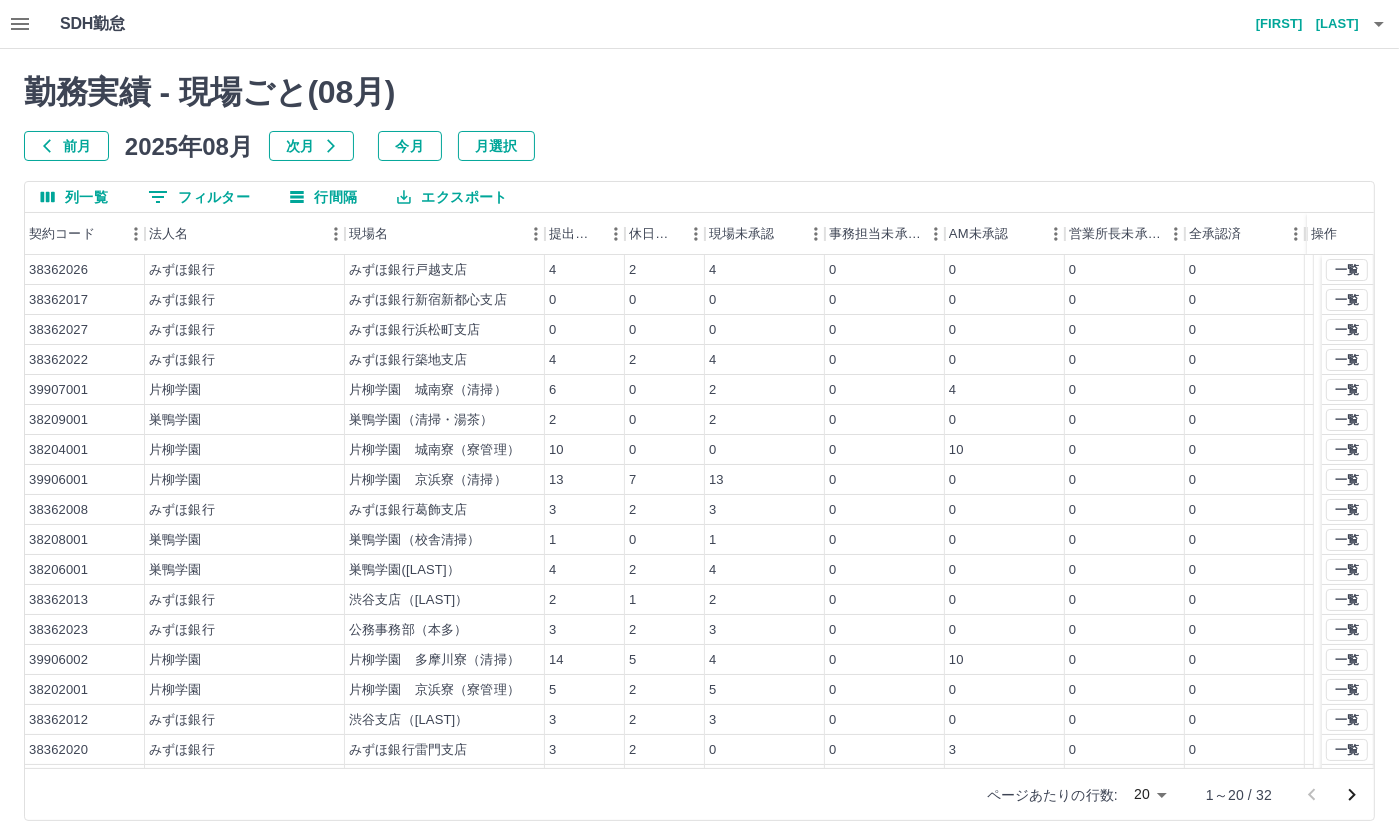 click on "前月" at bounding box center [66, 146] 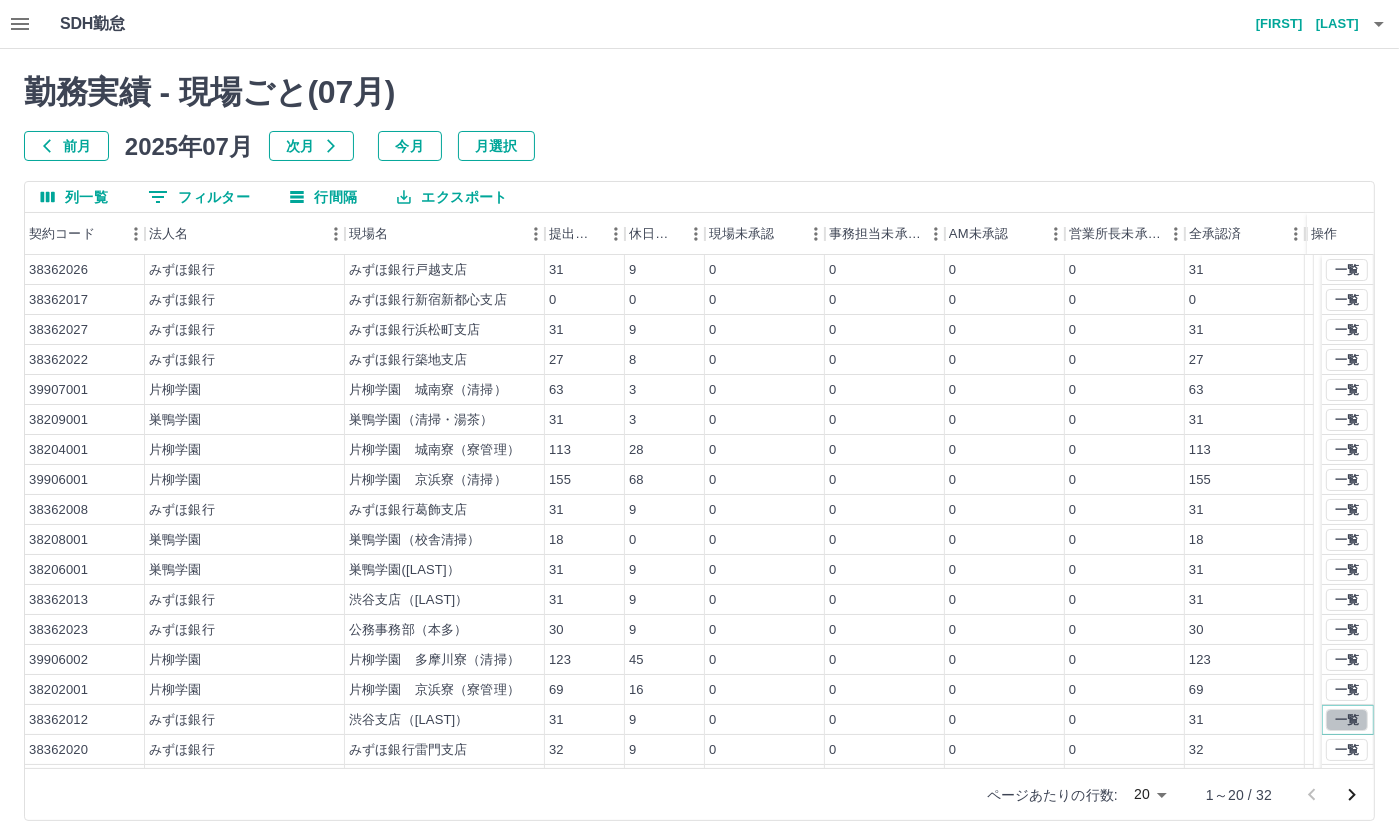 click on "一覧" at bounding box center [1347, 720] 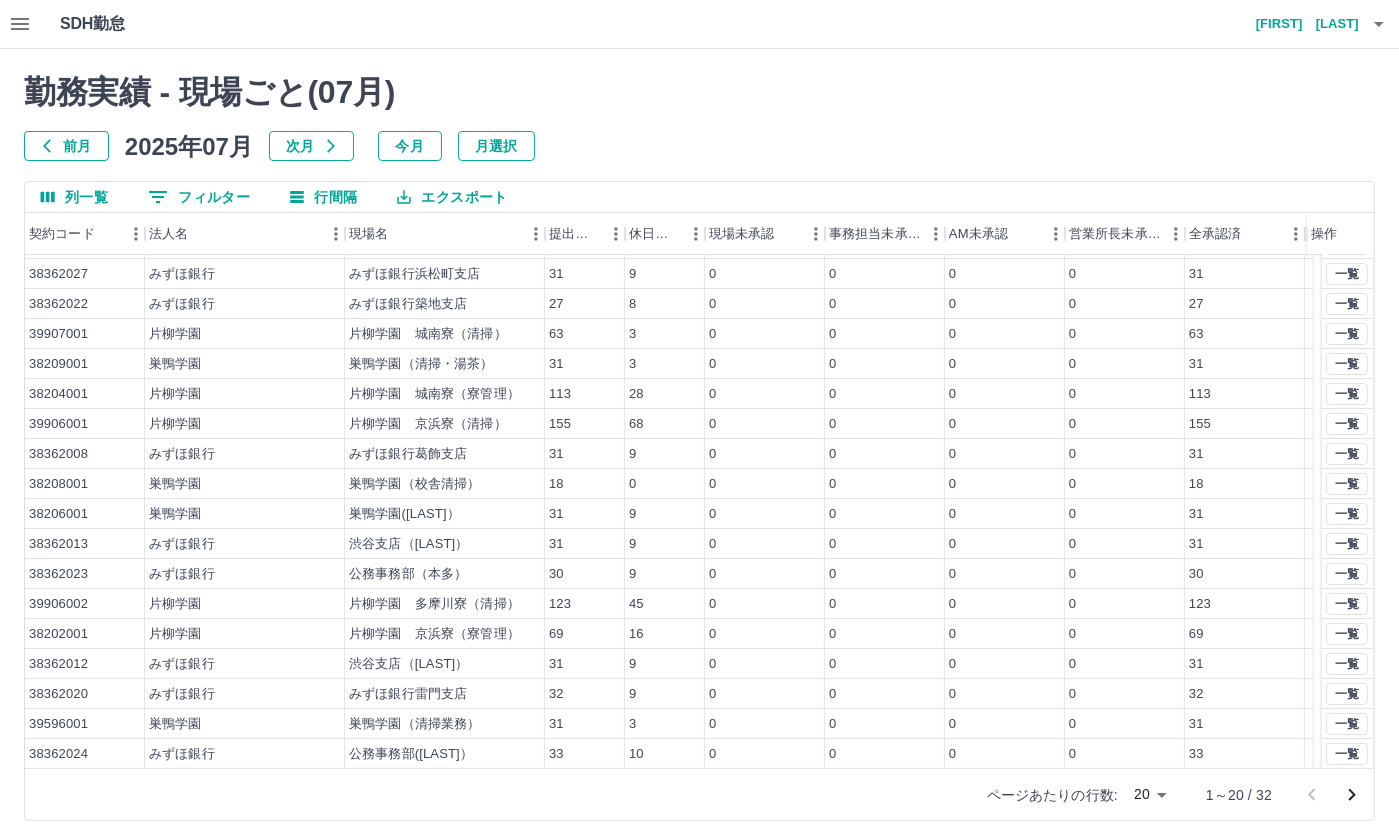 scroll, scrollTop: 86, scrollLeft: 0, axis: vertical 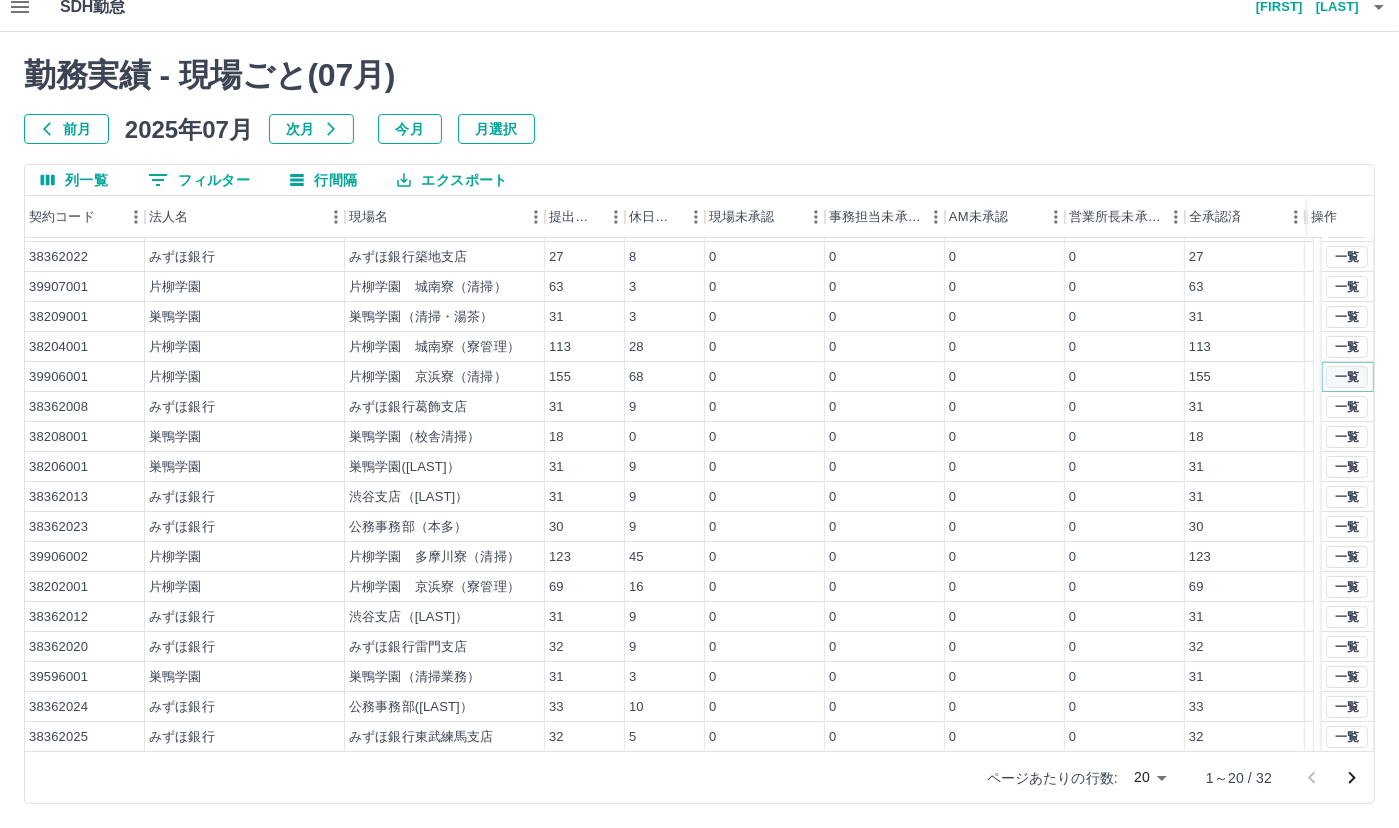 click on "一覧" at bounding box center [1347, 377] 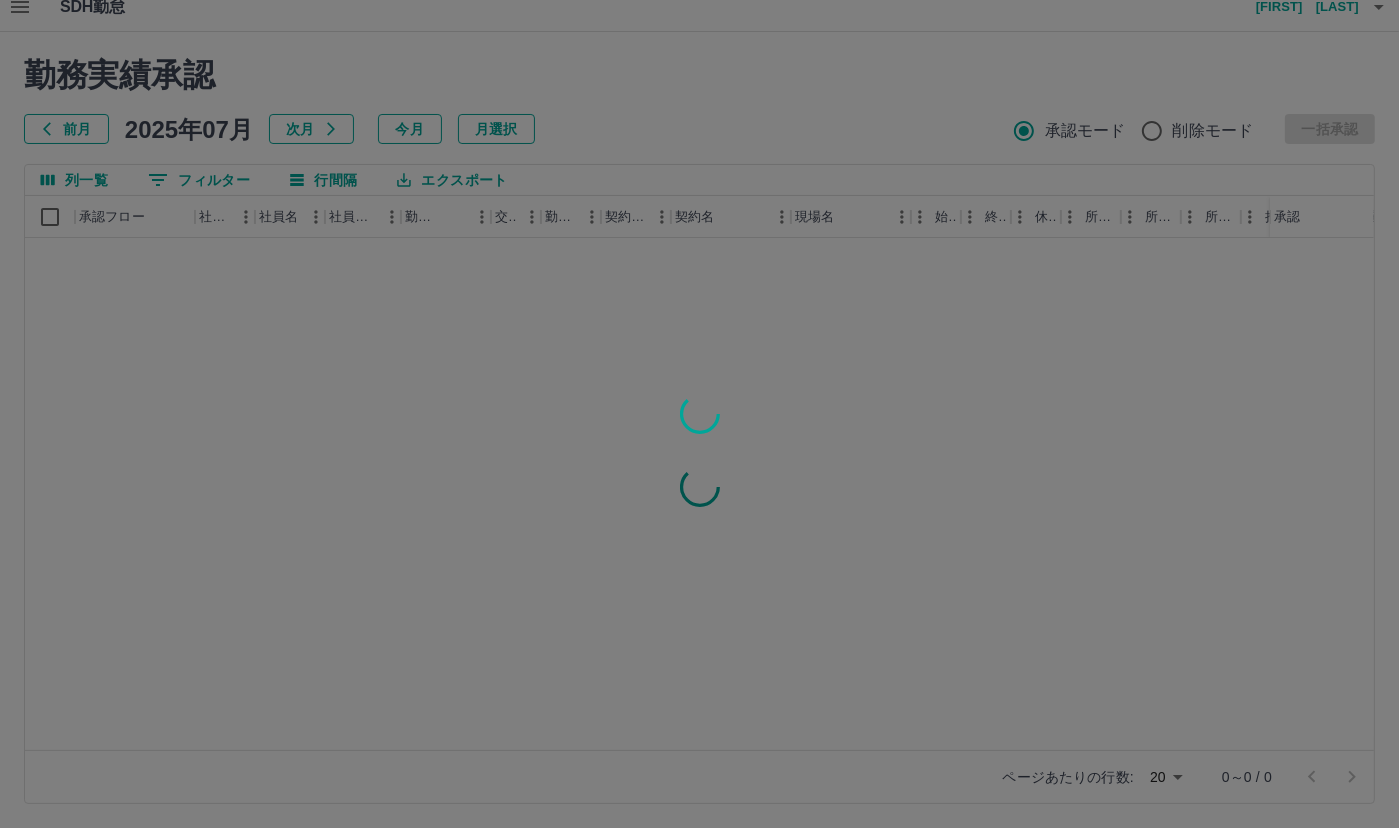scroll, scrollTop: 0, scrollLeft: 0, axis: both 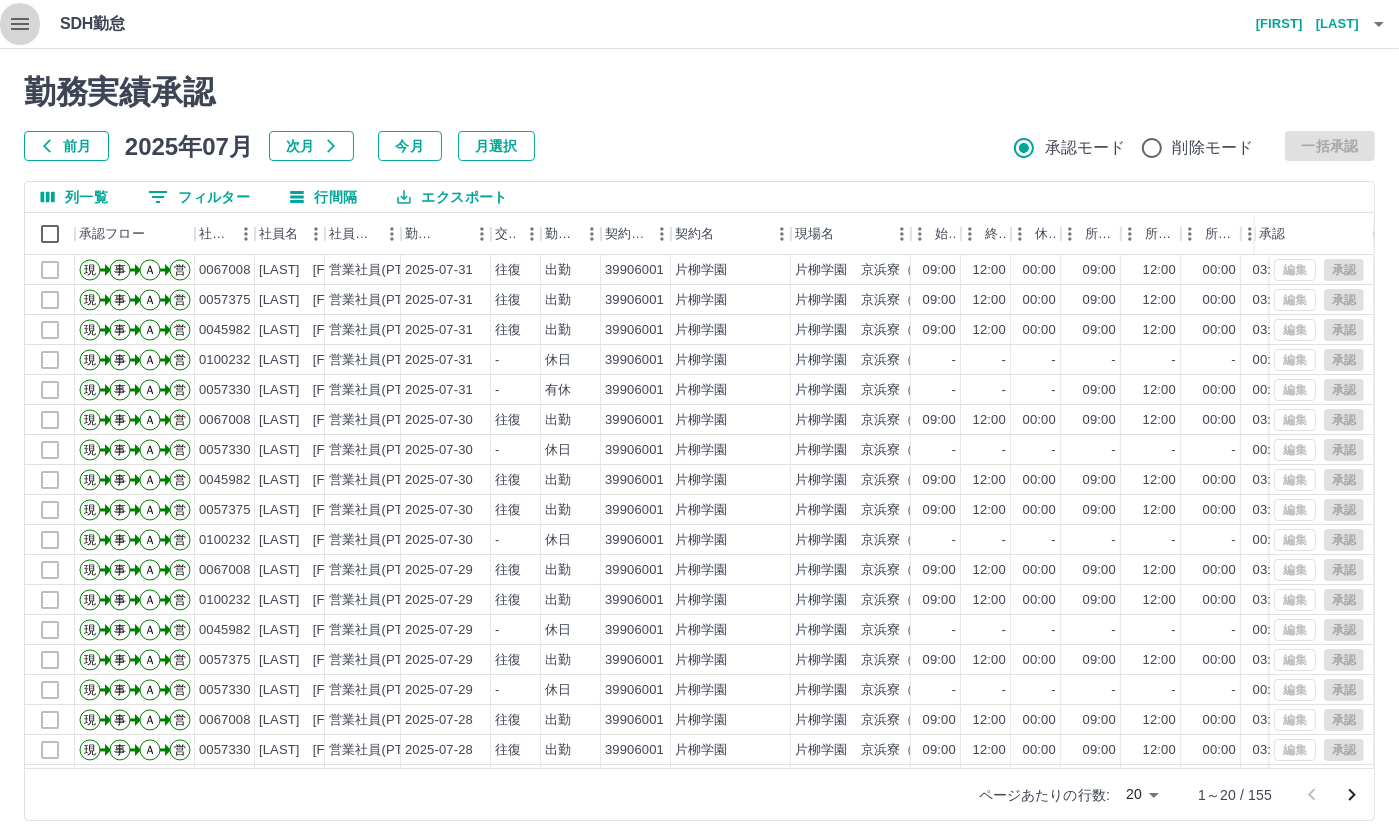click at bounding box center [20, 24] 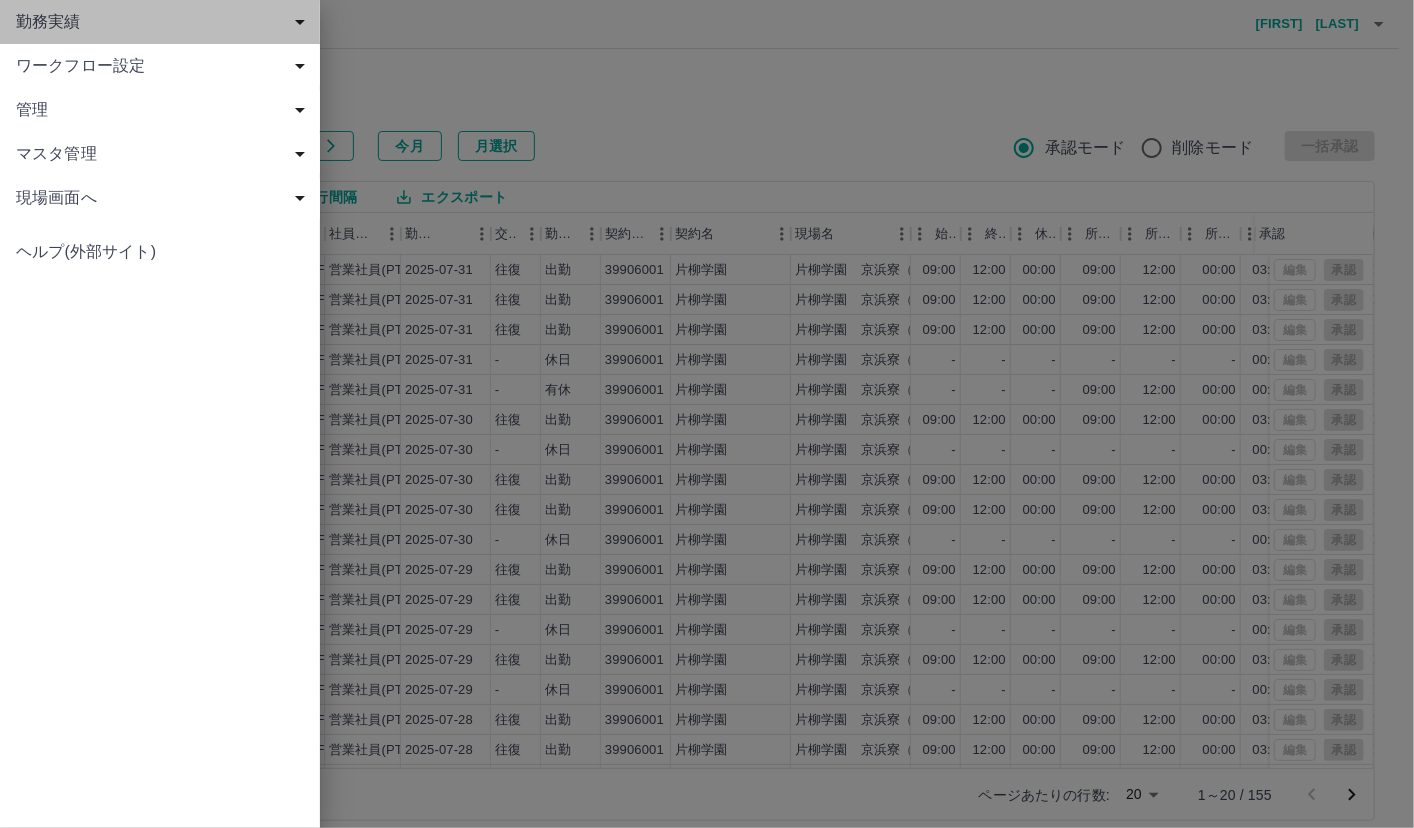 click on "勤務実績" at bounding box center [160, 22] 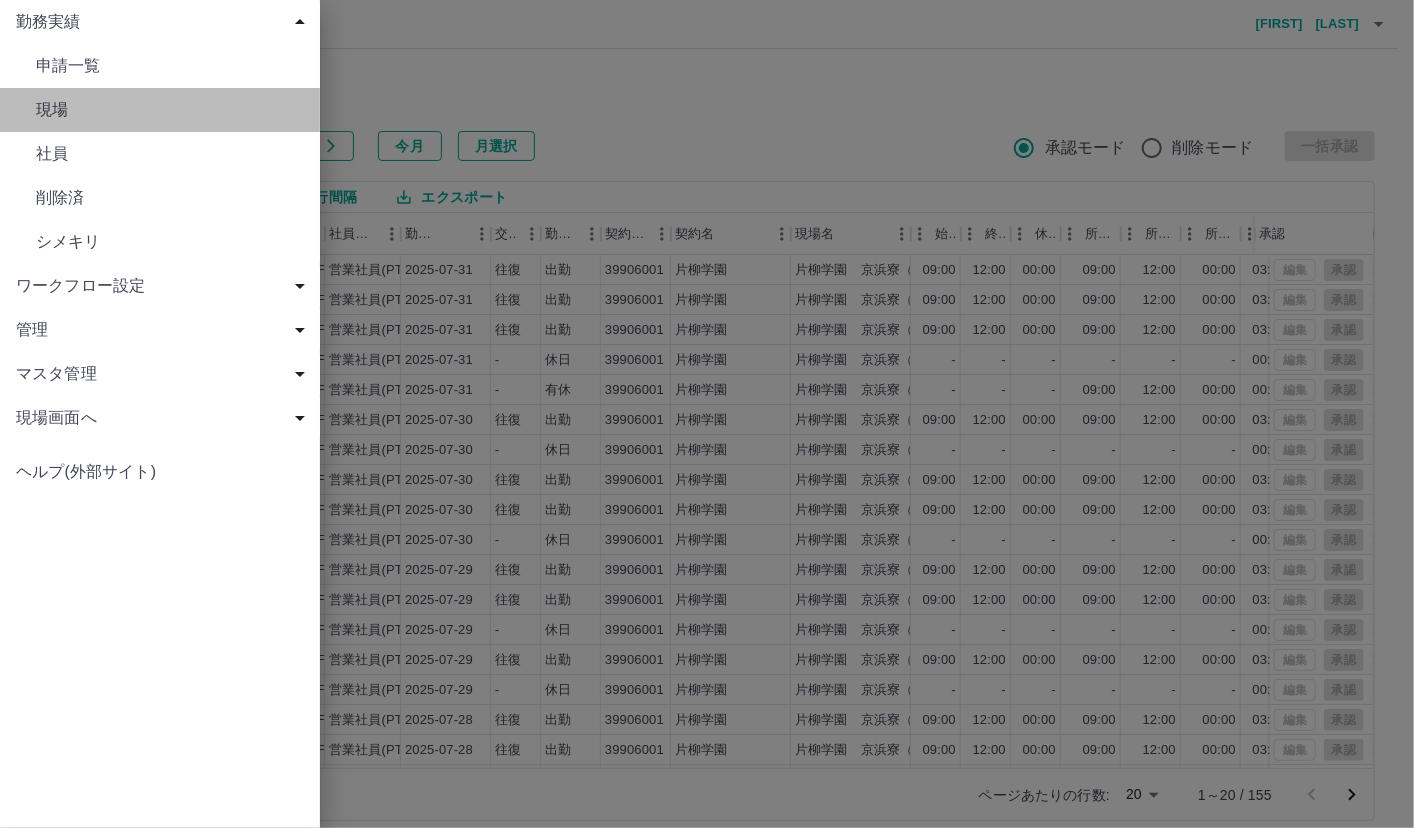 click on "現場" at bounding box center (170, 110) 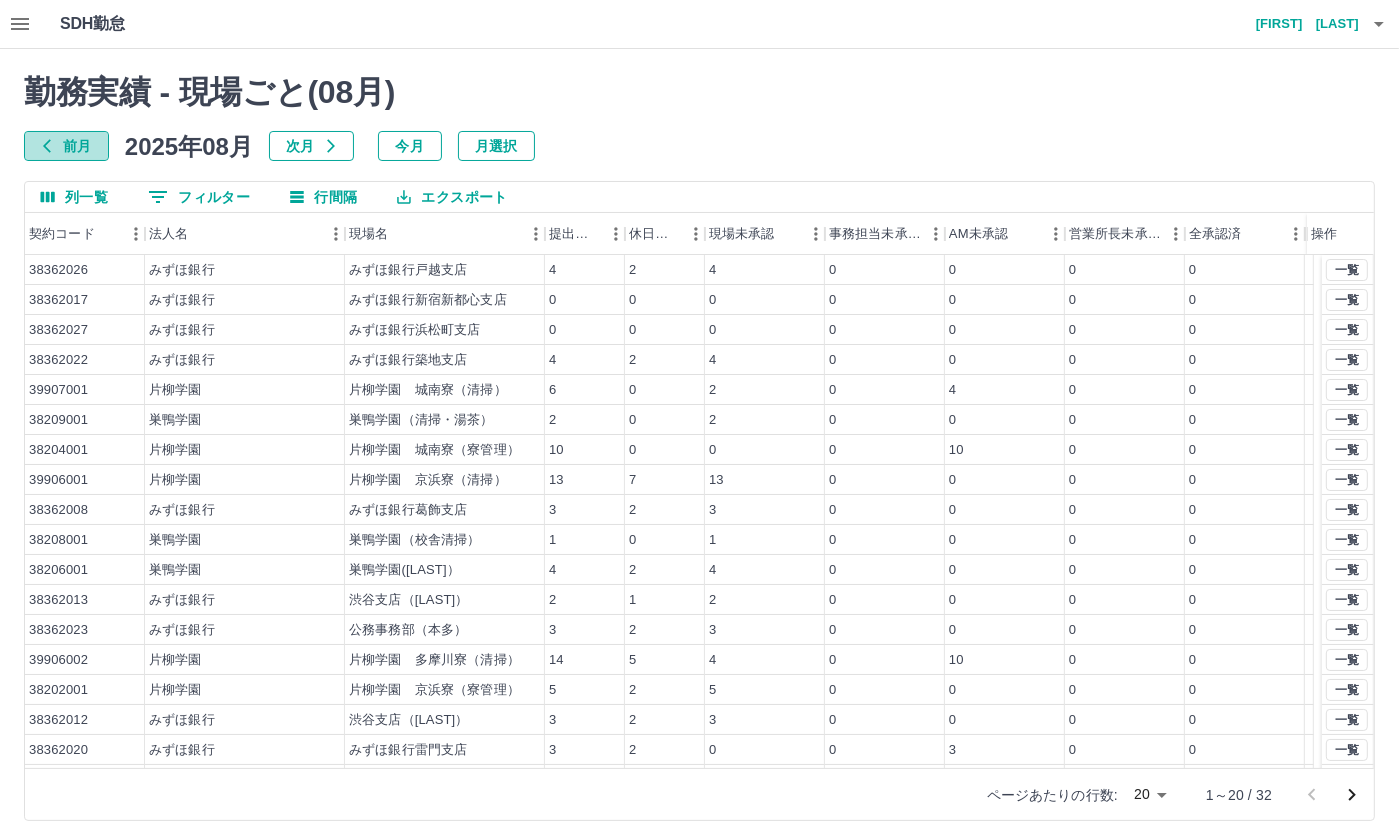 click on "前月" at bounding box center (66, 146) 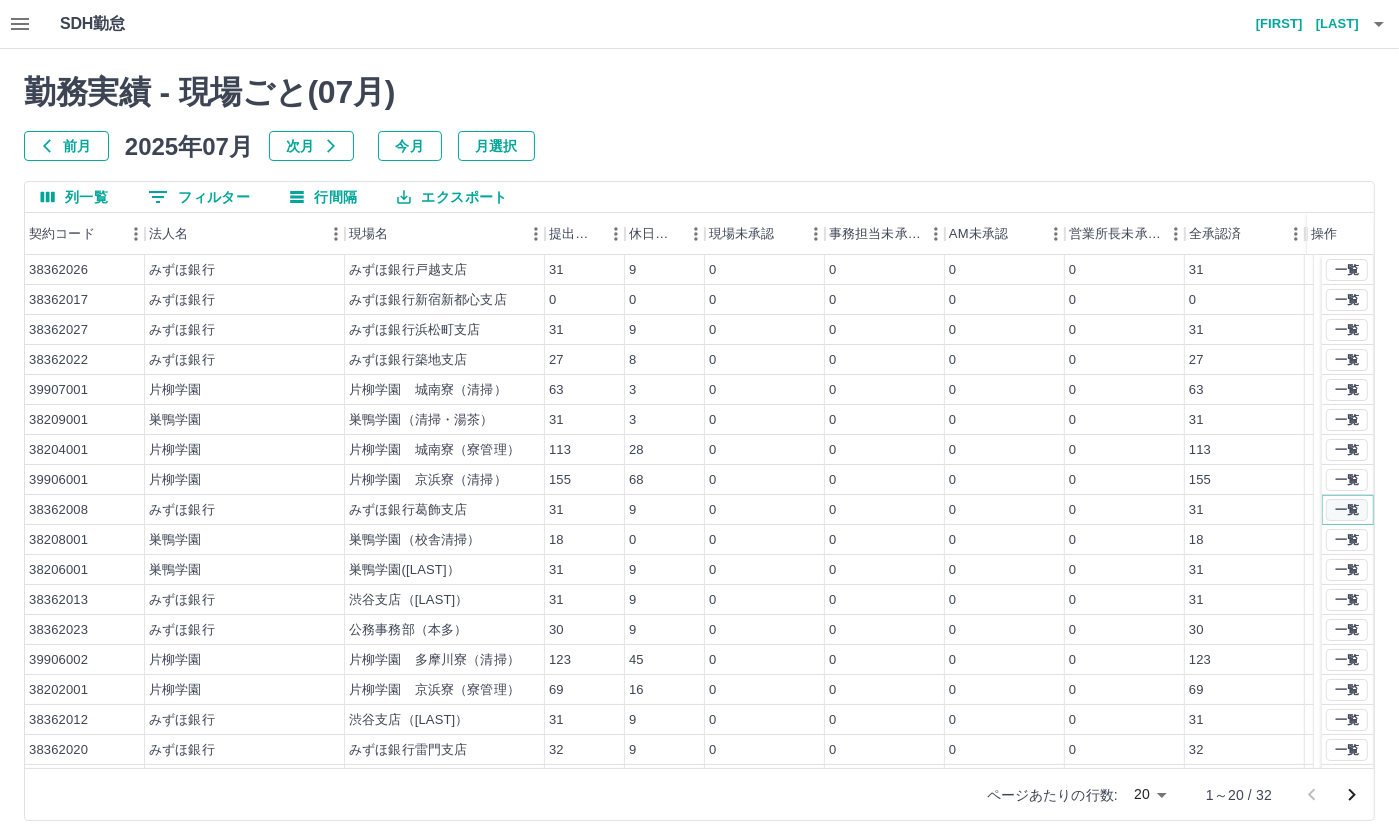 click on "一覧" at bounding box center (1347, 510) 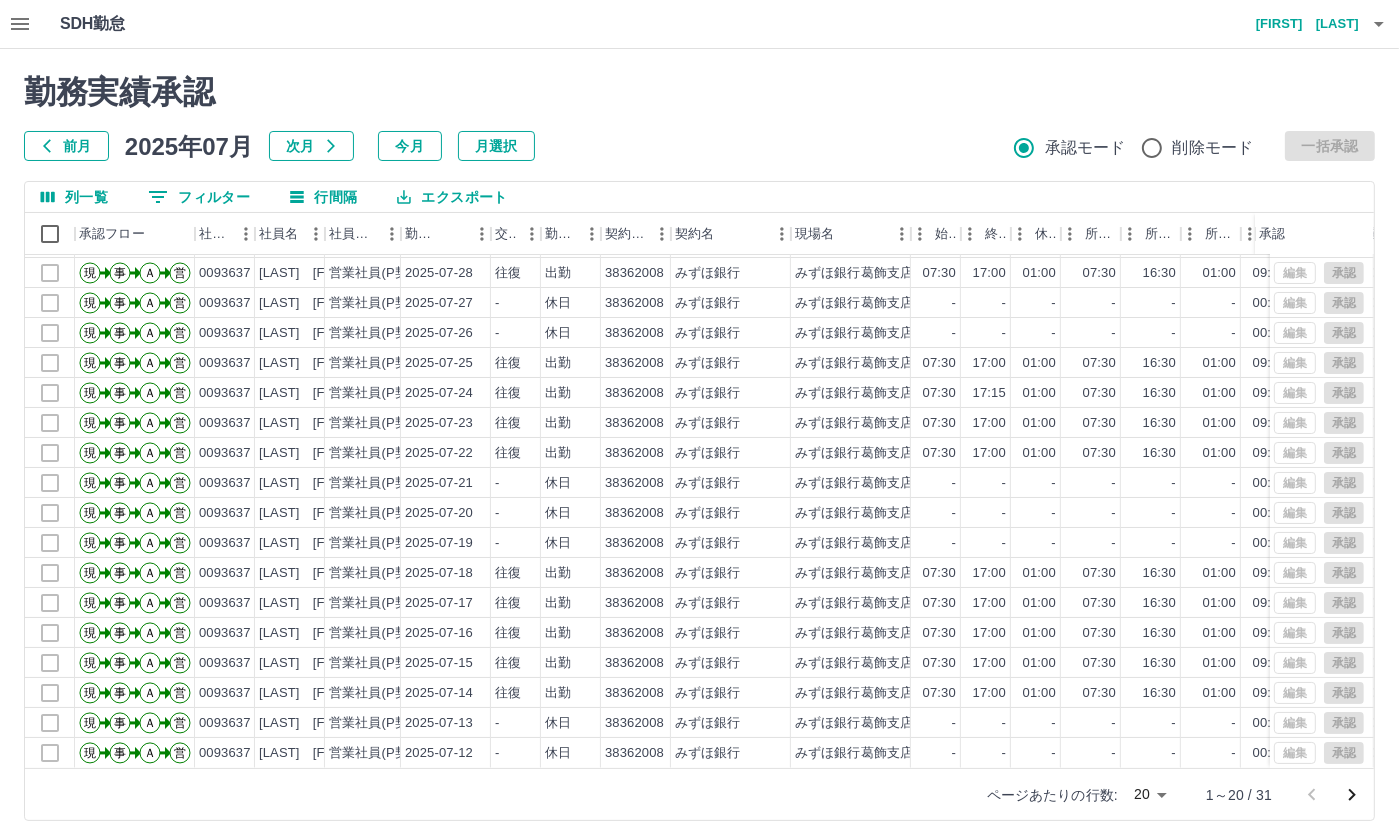 scroll, scrollTop: 101, scrollLeft: 0, axis: vertical 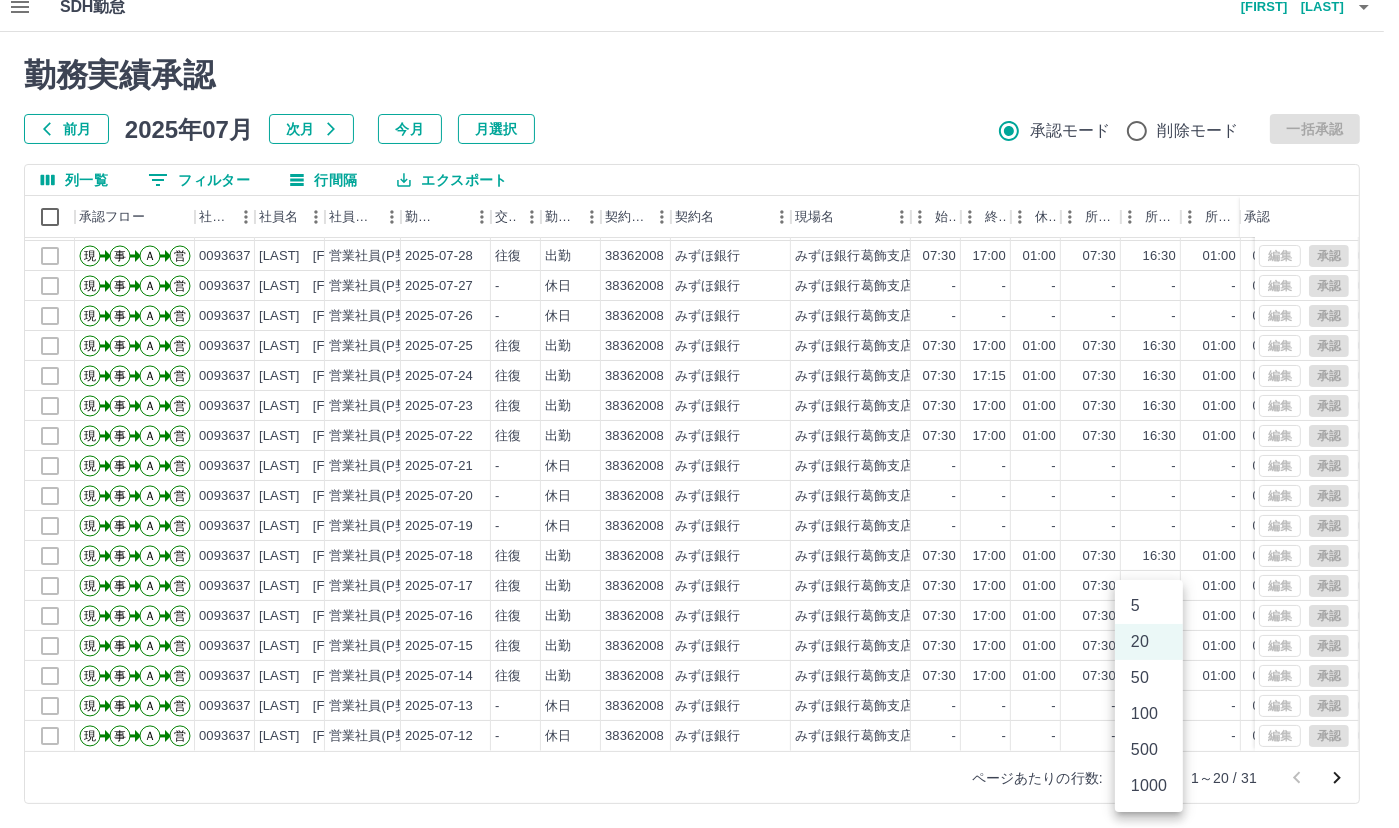 click on "SDH勤怠 [FIRST]　[LAST] 勤務実績承認 前月 2025年07月 次月 今月 月選択 承認モード 削除モード 一括承認 列一覧 0 フィルター 行間隔 エクスポート 承認フロー 社員番号 社員名 社員区分 勤務日 交通費 勤務区分 契約コード 契約名 現場名 始業 終業 休憩 所定開始 所定終業 所定休憩 拘束 勤務 遅刻等 コメント ステータス 承認 現 事 Ａ 営 0093637 [LAST]　[FIRST] 営業社員(P契約) 2025-07-30 往復 出勤 38362008 みずほ銀行 みずほ銀行葛飾支店 07:30 17:00 01:00 07:30 16:30 01:00 09:30 08:30 00:00 全承認済 現 事 Ａ 営 0093637 [LAST]　[FIRST] 営業社員(P契約) 2025-07-29 往復 出勤 38362008 みずほ銀行 みずほ銀行葛飾支店 07:30 17:15 01:00 07:30 16:30 01:00 09:45 08:45 00:00 全承認済 現 事 Ａ 営 0093637 [LAST]　[FIRST] 営業社員(P契約) 2025-07-28 往復 出勤 38362008 みずほ銀行 みずほ銀行葛飾支店 07:30 17:00 01:00 07:30 16:30 -" at bounding box center (699, 405) 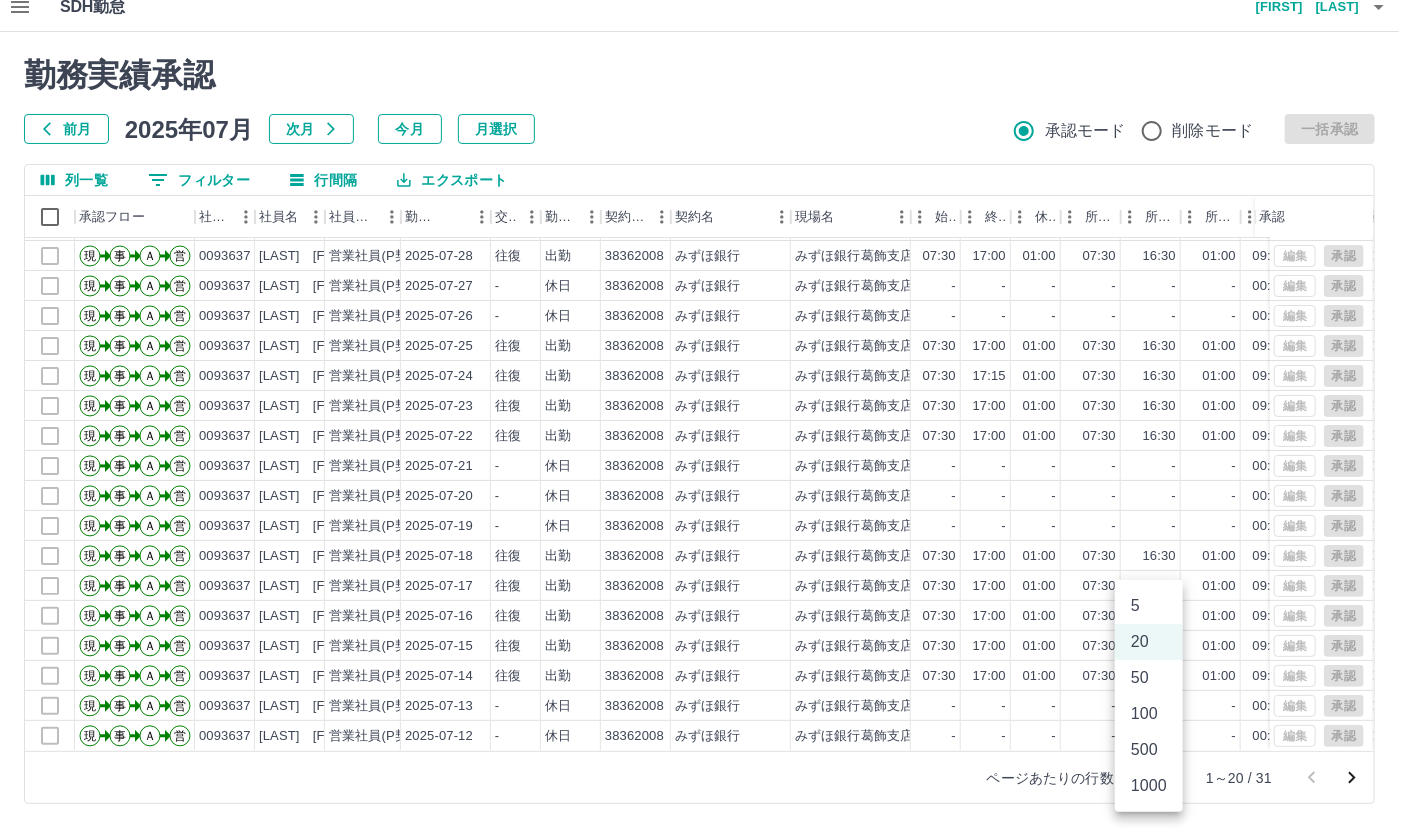 click on "50" at bounding box center (1149, 678) 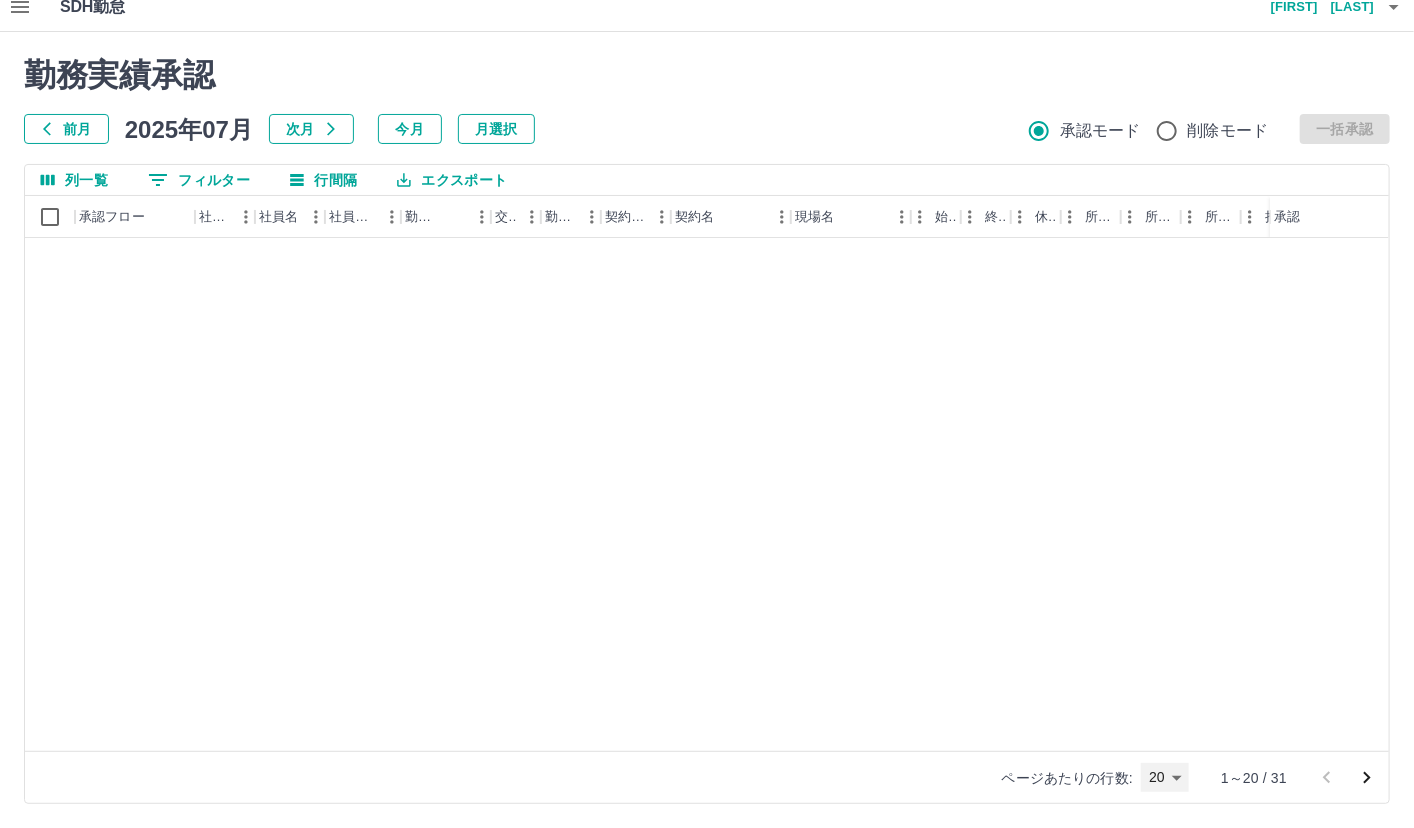 type on "**" 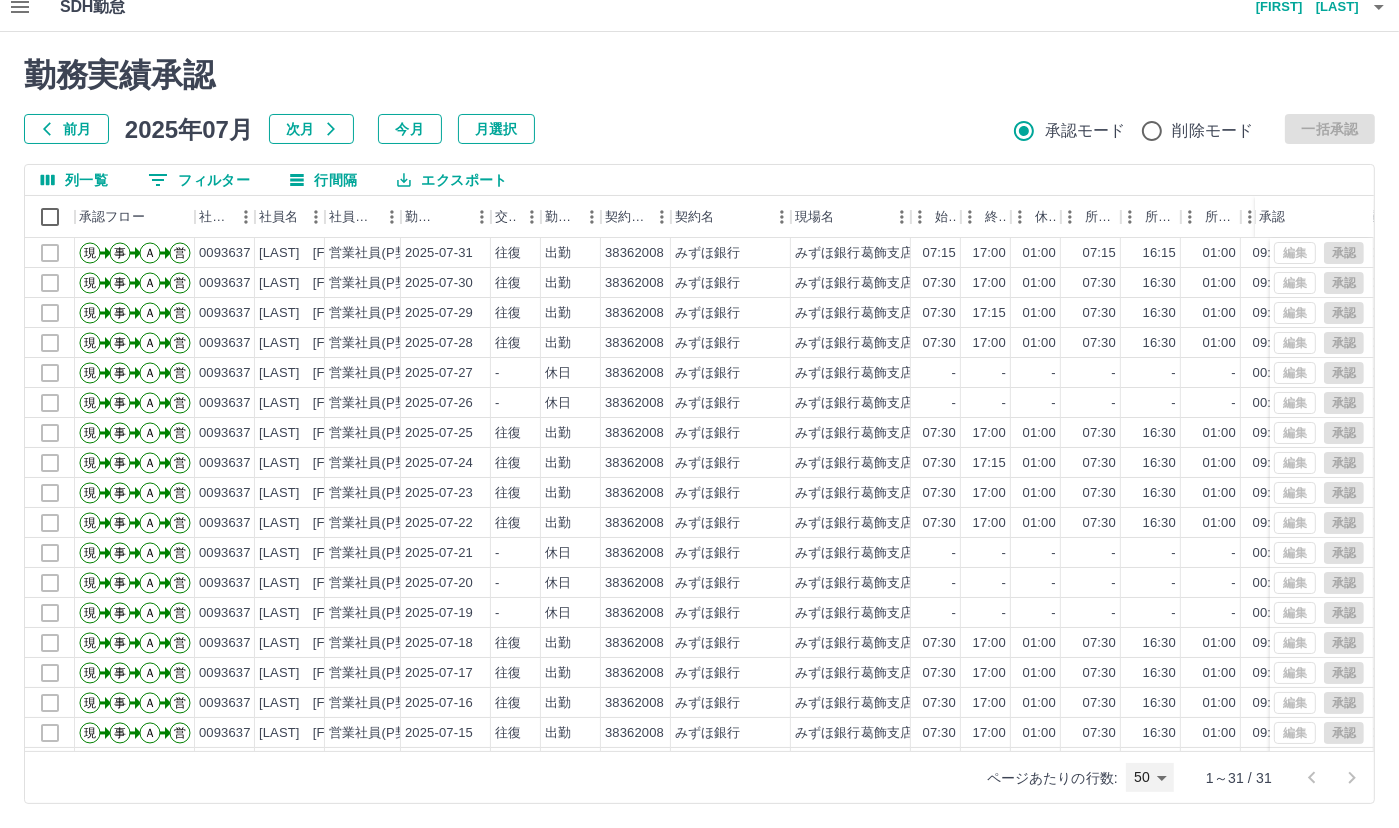 scroll, scrollTop: 300, scrollLeft: 0, axis: vertical 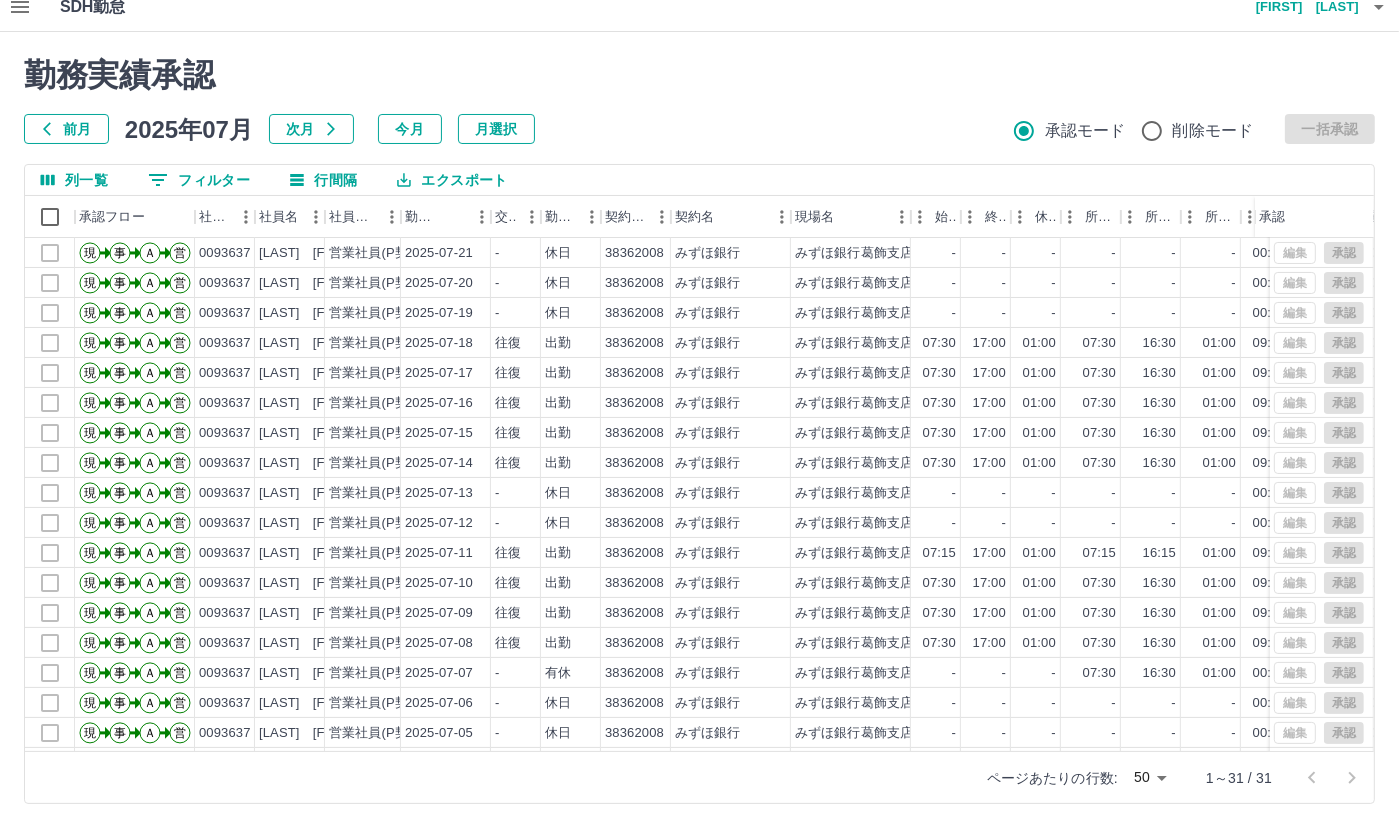 click on "勤務実績承認 前月 2025年07月 次月 今月 月選択 承認モード 削除モード 一括承認 列一覧 0 フィルター 行間隔 エクスポート 承認フロー 社員番号 社員名 社員区分 勤務日 交通費 勤務区分 契約コード 契約名 現場名 始業 終業 休憩 所定開始 所定終業 所定休憩 拘束 勤務 遅刻等 コメント ステータス 承認 現 事 Ａ 営 0093637 [LAST]　[FIRST] 営業社員(P契約) 2025-07-24 往復 出勤 38362008 みずほ銀行 みずほ銀行葛飾支店 07:30 17:15 01:00 07:30 16:30 01:00 09:45 08:45 00:00 全承認済 現 事 Ａ 営 0093637 [LAST]　[FIRST] 営業社員(P契約) 2025-07-23 往復 出勤 38362008 みずほ銀行 みずほ銀行葛飾支店 07:30 17:00 01:00 07:30 16:30 01:00 09:30 08:30 00:00 全承認済 現 事 Ａ 営 0093637 [LAST]　[FIRST] 営業社員(P契約) 2025-07-22 往復 出勤 38362008 みずほ銀行 みずほ銀行葛飾支店 07:30 17:00 01:00 07:30 16:30 01:00 09:30 08:30 00:00 -" at bounding box center [699, 430] 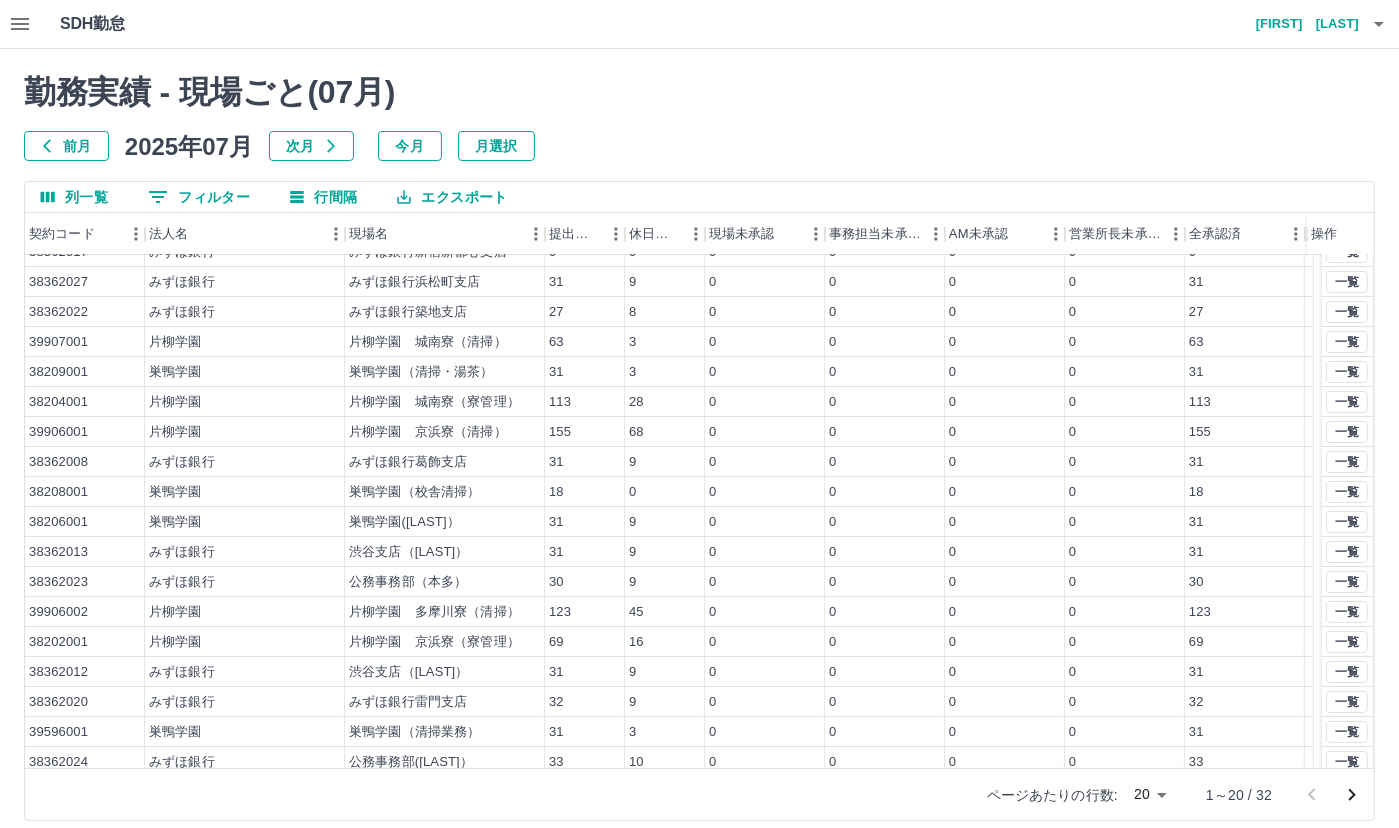 scroll, scrollTop: 86, scrollLeft: 0, axis: vertical 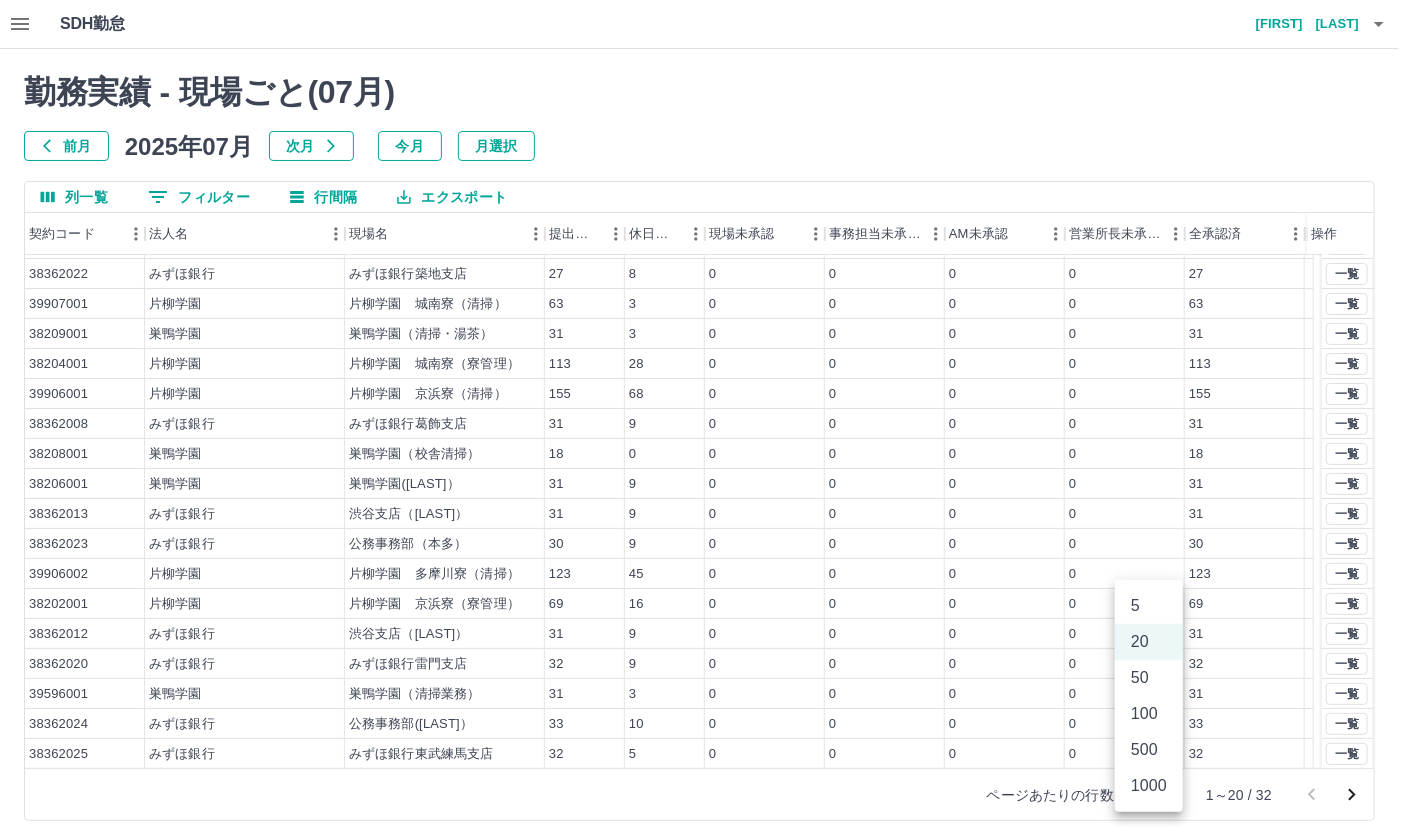 click on "SDH勤怠 [FIRST]　[LAST] 勤務実績 - 現場ごと( 07 月) 前月 2025年07月 次月 今月 月選択 列一覧 0 フィルター 行間隔 エクスポート 契約コード 法人名 現場名 提出件数 休日件数 現場未承認 事務担当未承認 AM未承認 営業所長未承認 全承認済 操作 38362026 みずほ銀行 みずほ銀行戸越支店 31 9 0 0 0 0 31 38362017 みずほ銀行 みずほ銀行新宿新都心支店 0 0 0 0 0 0 0 38362027 みずほ銀行 みずほ銀行浜松町支店 31 9 0 0 0 0 31 38362022 みずほ銀行 みずほ銀行築地支店 27 8 0 0 0 0 27 39907001 片柳学園 片柳学園　城南寮（清掃） 63 3 0 0 0 0 63 38209001 巣鴨学園 巣鴨学園（清掃・湯茶） 31 3 0 0 0 0 31 38204001 片柳学園 片柳学園　城南寮（寮管理） 113 28 0 0 0 0 113 39906001 片柳学園 片柳学園　京浜寮（清掃） 155 68 0 0 0 0 155 38362008 みずほ銀行 みずほ銀行葛飾支店 31 9 0 0 0 0 31 38208001 巣鴨学園 18 0 0 0 0 0 18 38206001 9" at bounding box center (707, 422) 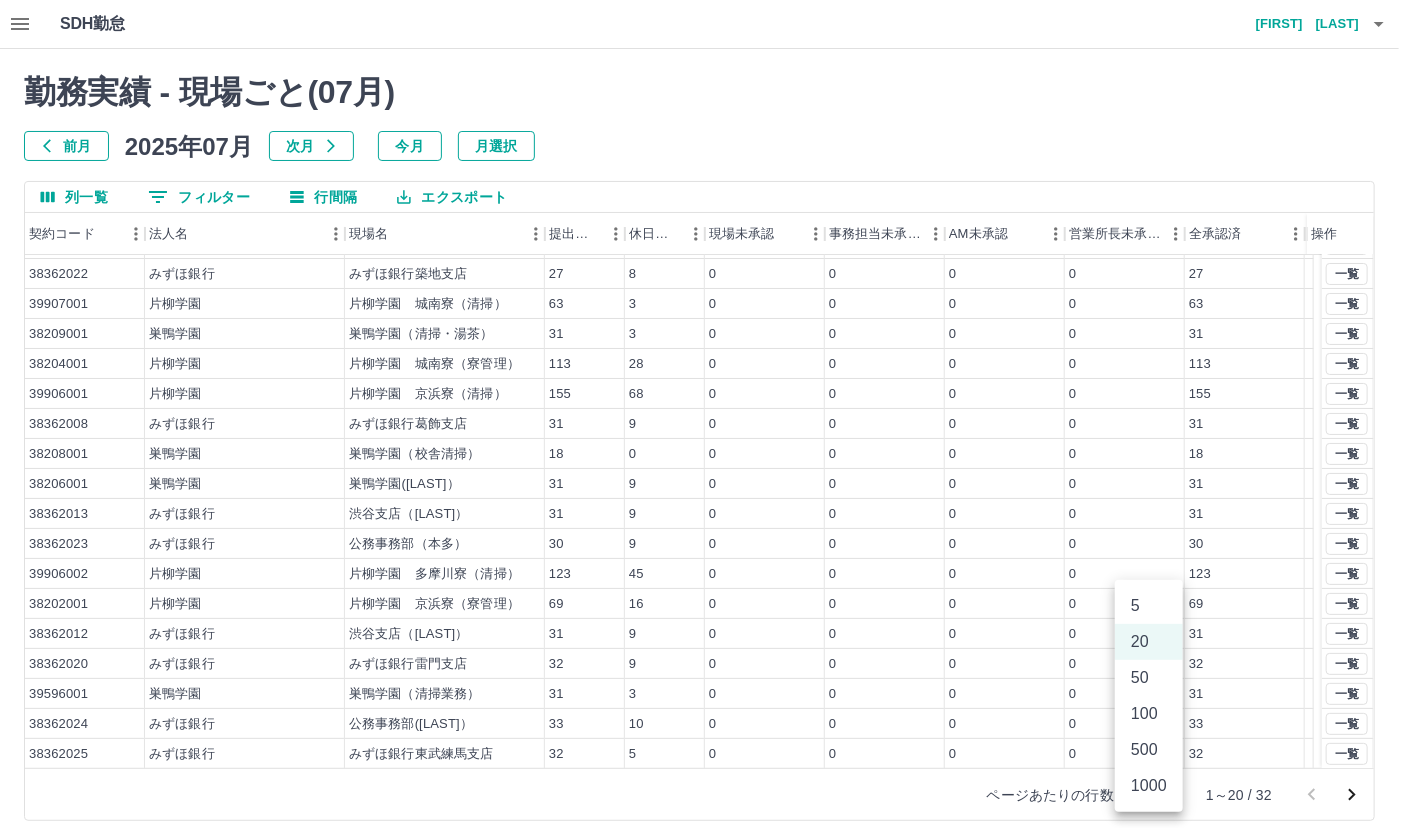 click on "50" at bounding box center [1149, 678] 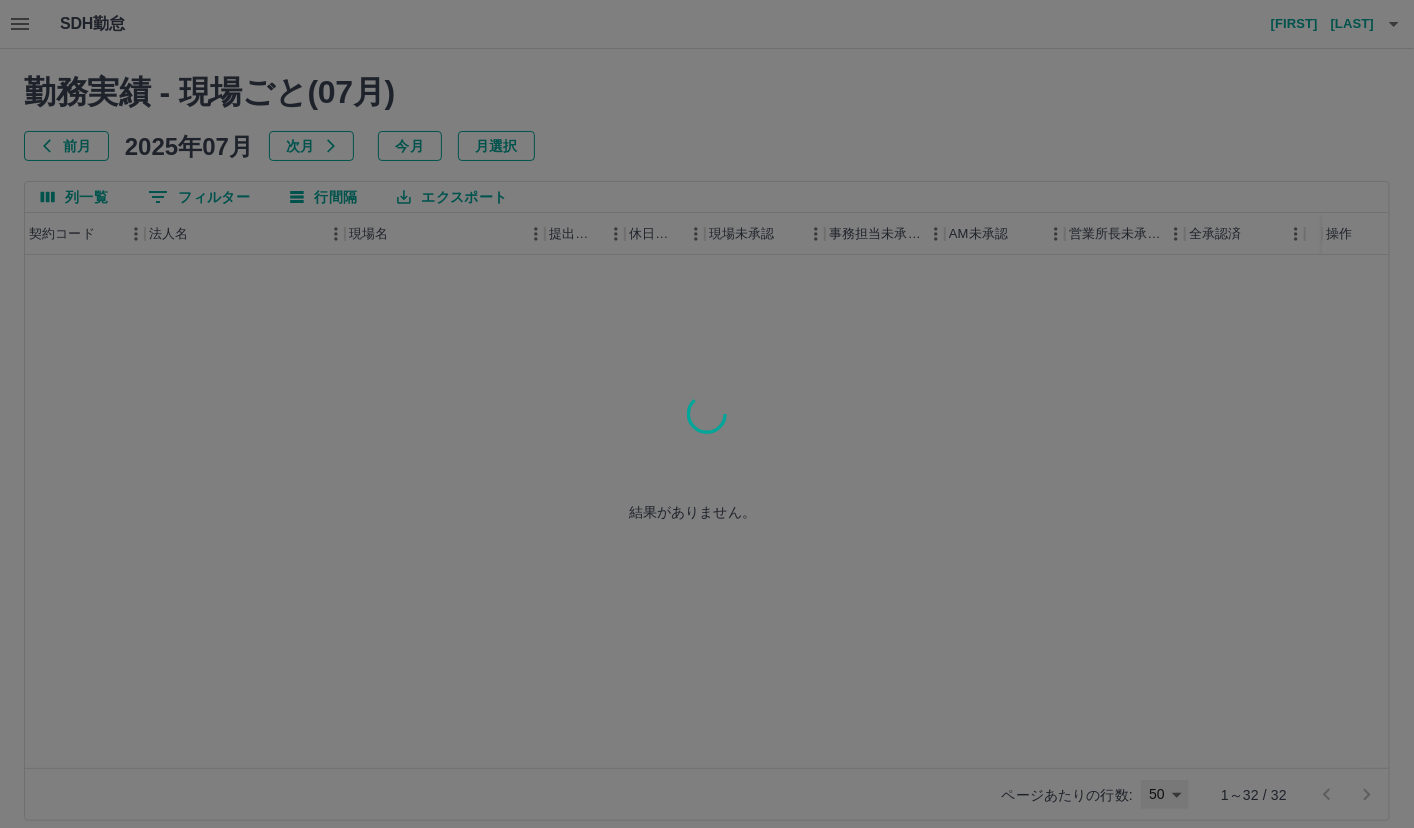type on "**" 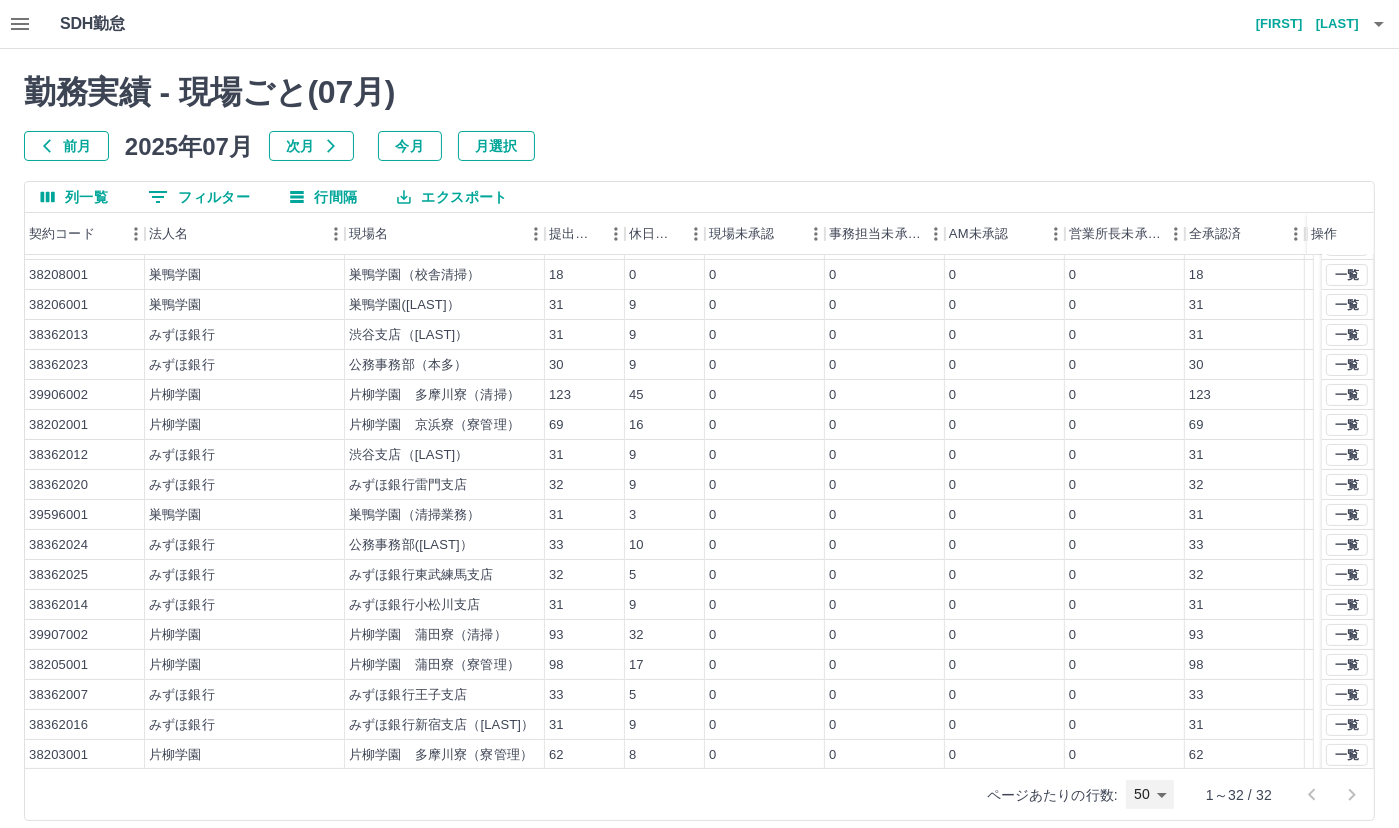 scroll, scrollTop: 300, scrollLeft: 0, axis: vertical 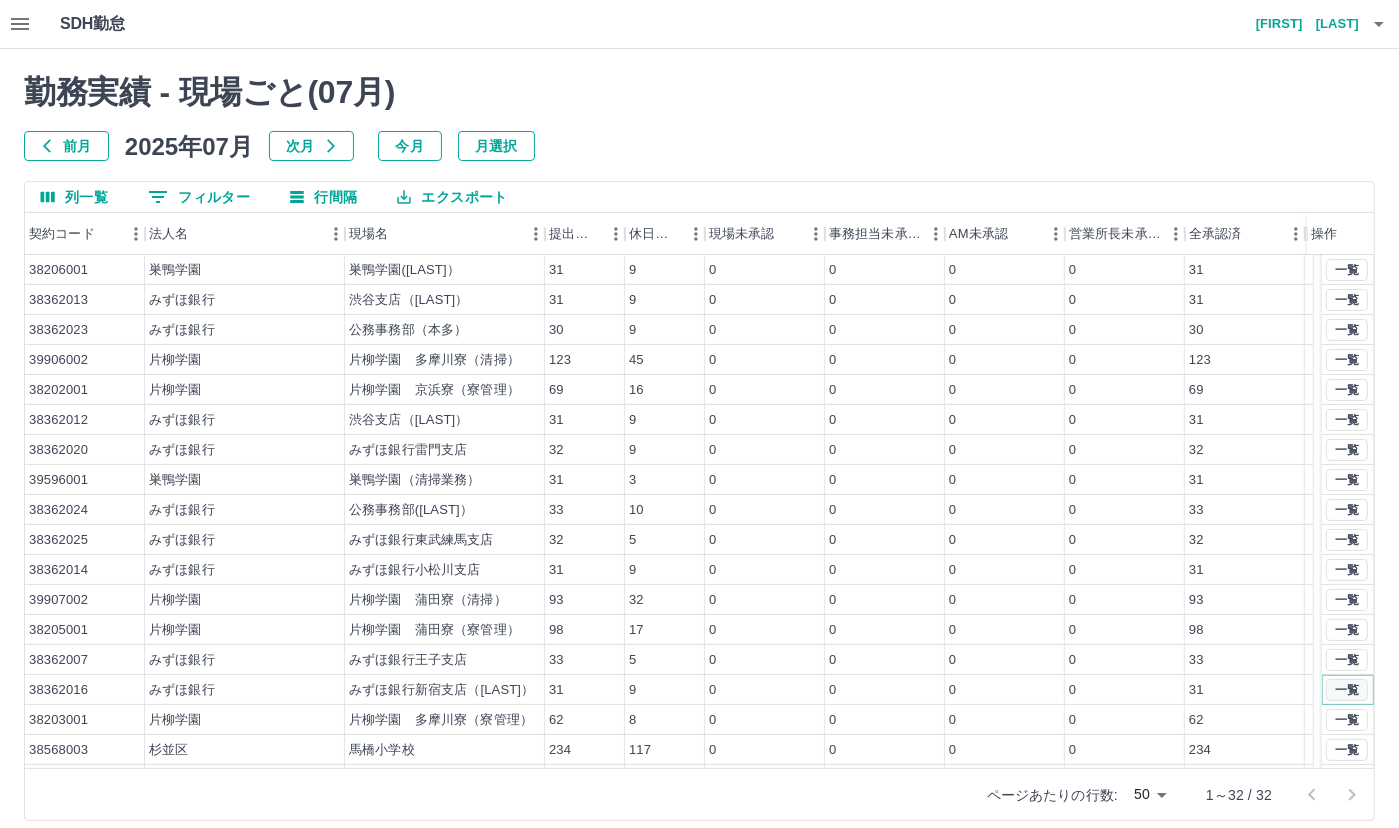 click on "一覧" at bounding box center (1347, 690) 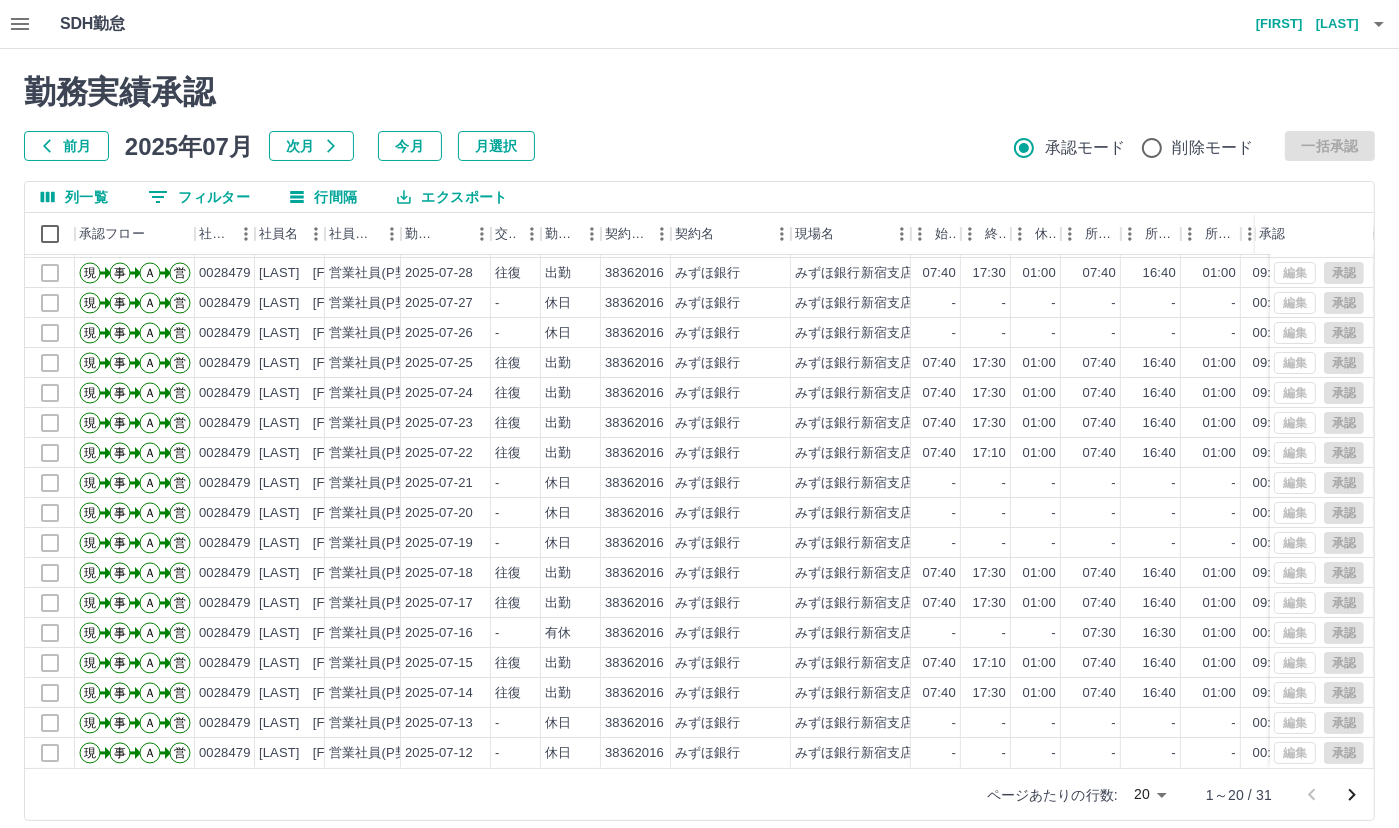scroll, scrollTop: 101, scrollLeft: 0, axis: vertical 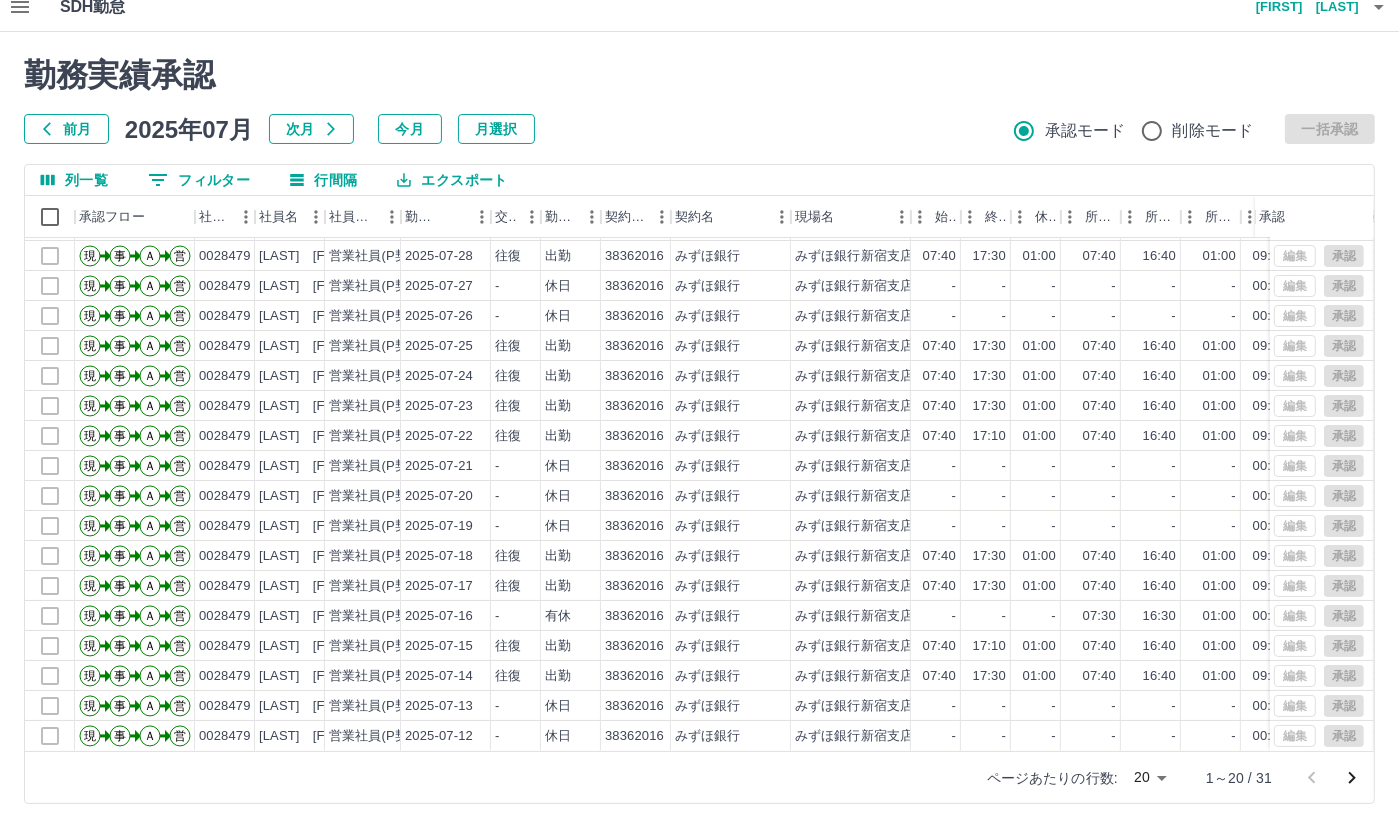 click 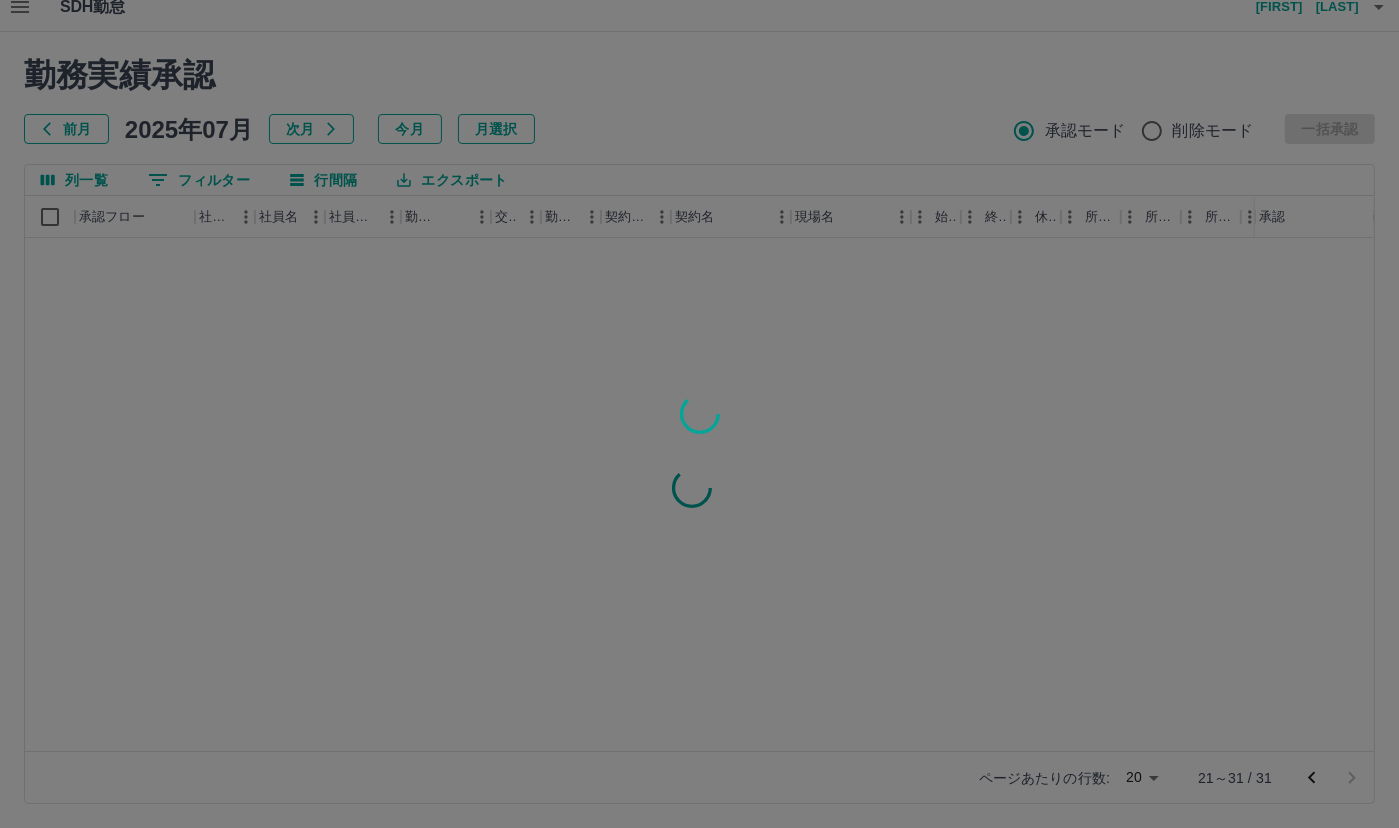 scroll, scrollTop: 0, scrollLeft: 0, axis: both 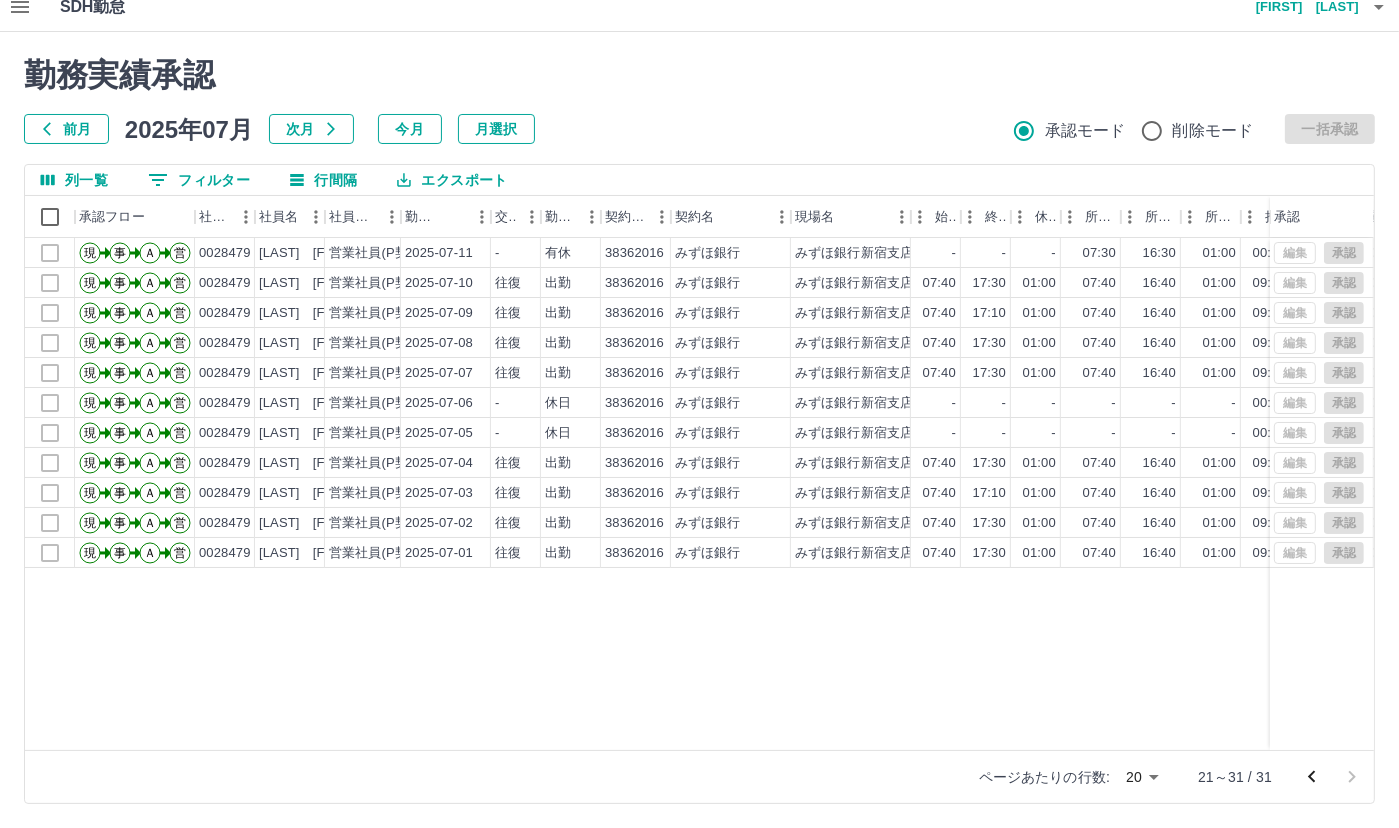 click on "ページあたりの行数: 20 ** 21～31 / 31" at bounding box center [699, 776] 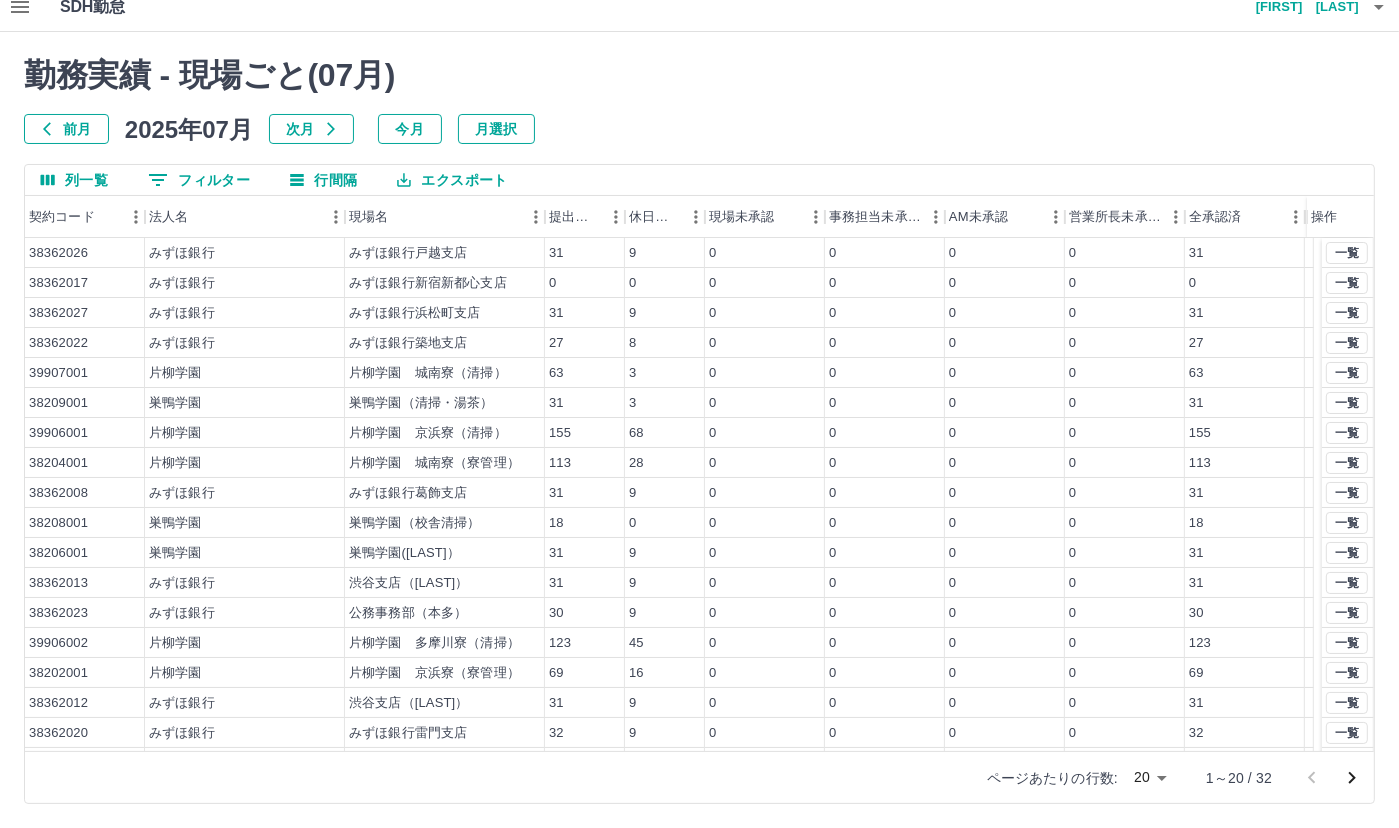 scroll, scrollTop: 0, scrollLeft: 0, axis: both 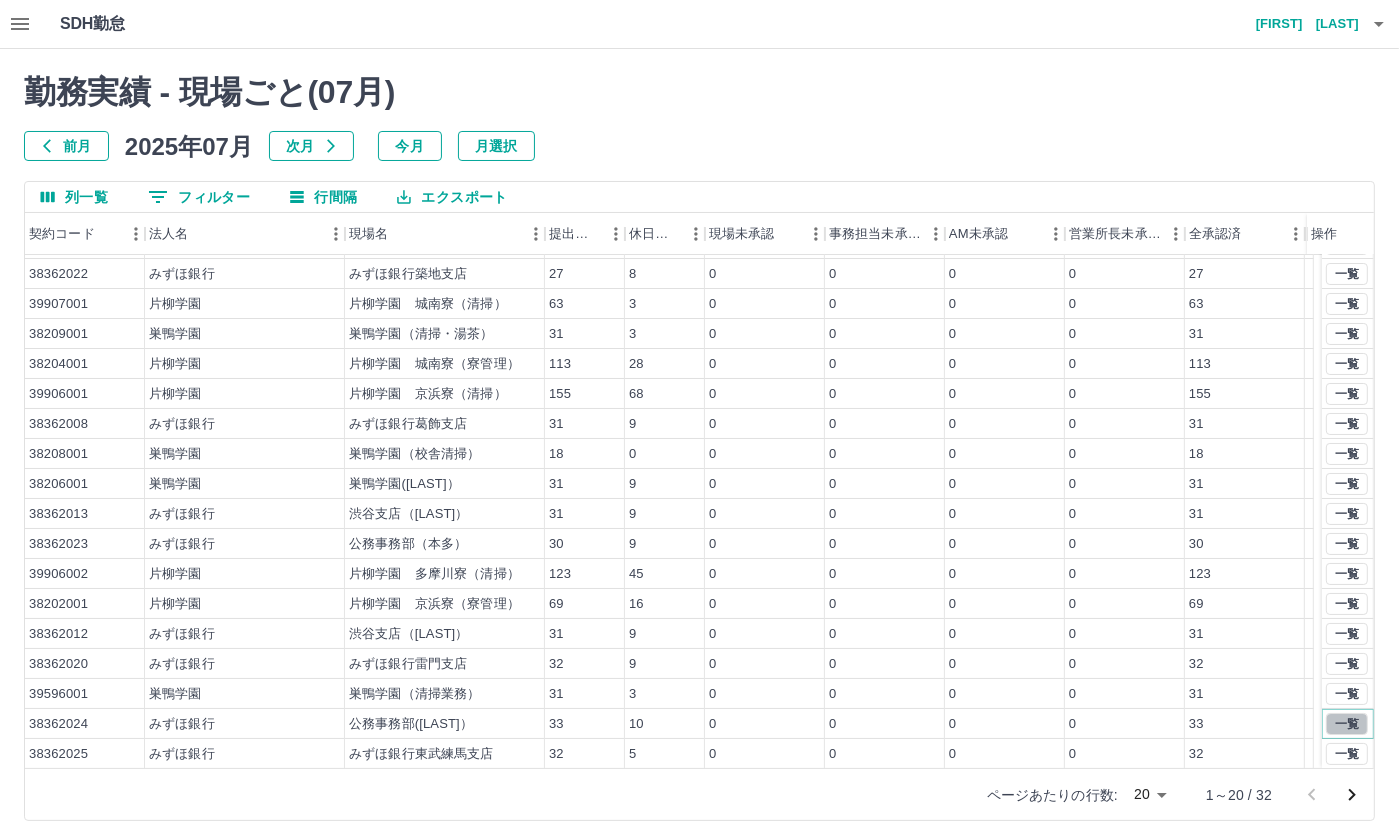 click on "一覧" at bounding box center (1347, 724) 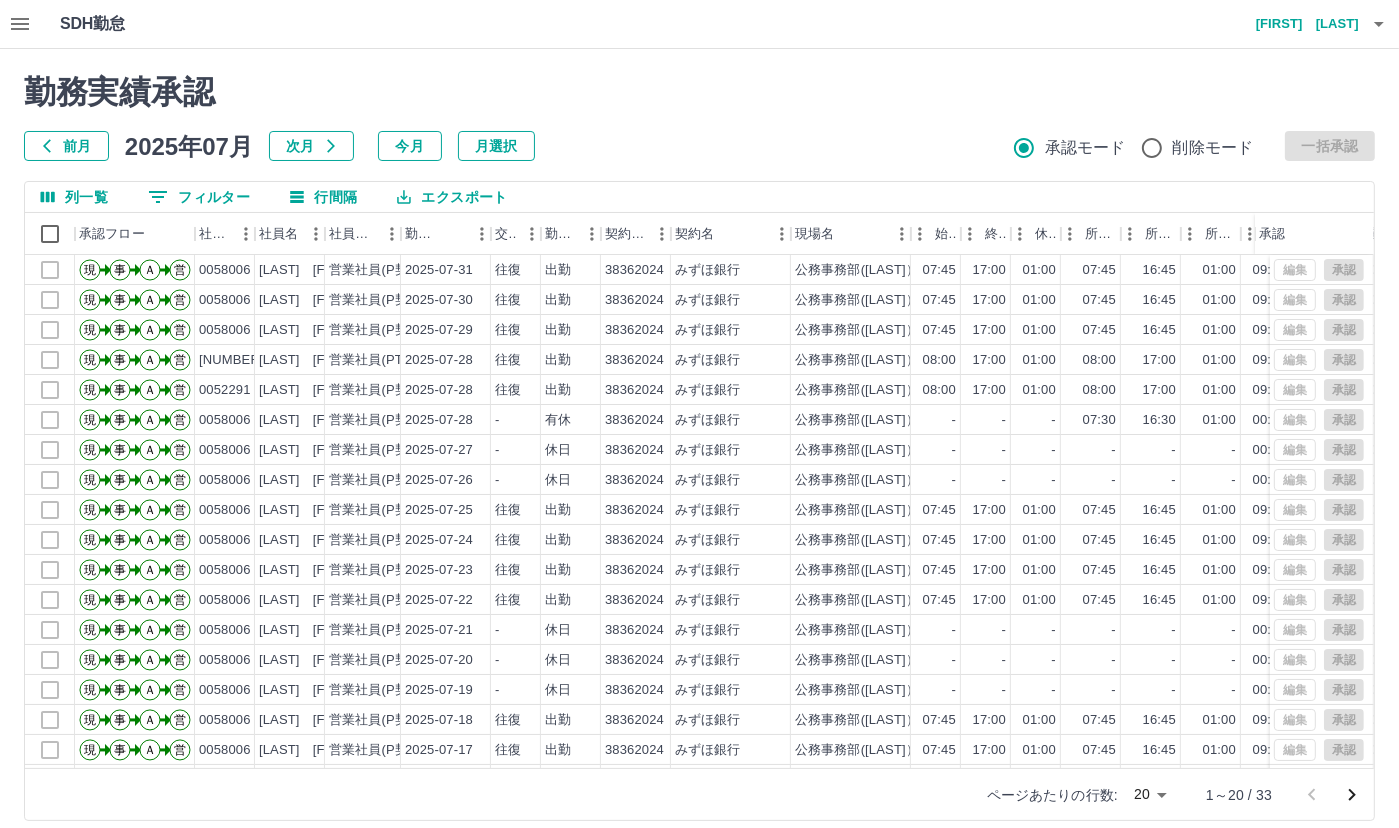 click on "勤務実績承認 前月 2025年07月 次月 今月 月選択 承認モード 削除モード 一括承認 列一覧 0 フィルター 行間隔 エクスポート 承認フロー 社員番号 社員名 社員区分 勤務日 交通費 勤務区分 契約コード 契約名 現場名 始業 終業 休憩 所定開始 所定終業 所定休憩 拘束 勤務 遅刻等 コメント ステータス 承認 現 事 Ａ 営 0058006 [LAST]　[FIRST] 営業社員(P契約) 2025-07-31 往復 出勤 38362024 みずほ銀行 公務事務部([LAST]） 07:45 17:00 01:00 07:45 16:45 01:00 09:15 08:15 00:00 全承認済 現 事 Ａ 営 0058006 [LAST]　[FIRST] 営業社員(P契約) 2025-07-30 往復 出勤 38362024 みずほ銀行 公務事務部([LAST]） 07:45 17:00 01:00 07:45 16:45 01:00 09:15 08:15 00:00 全承認済 現 事 Ａ 営 0058006 [LAST]　[FIRST] 営業社員(P契約) 2025-07-29 往復 出勤 38362024 みずほ銀行 公務事務部([LAST]） 07:45 17:00 01:00 07:45 16:45 01:00 09:15 08:15 00:00 全承認済 現" at bounding box center [699, 447] 